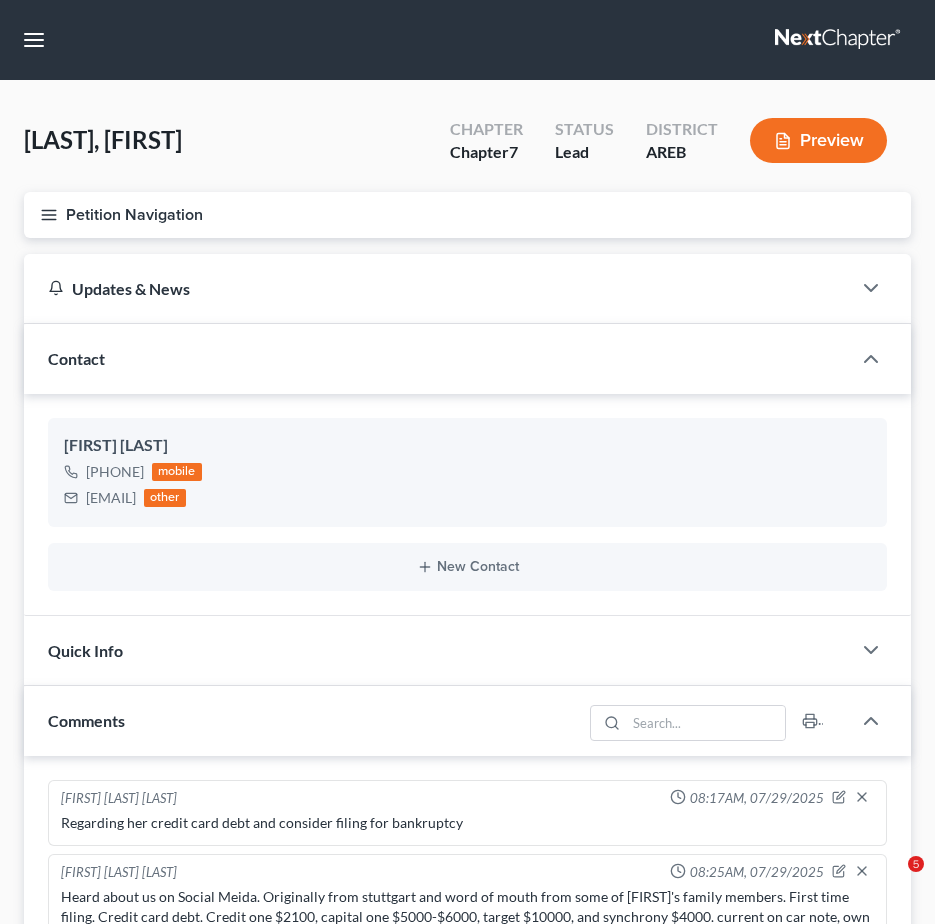 select on "0" 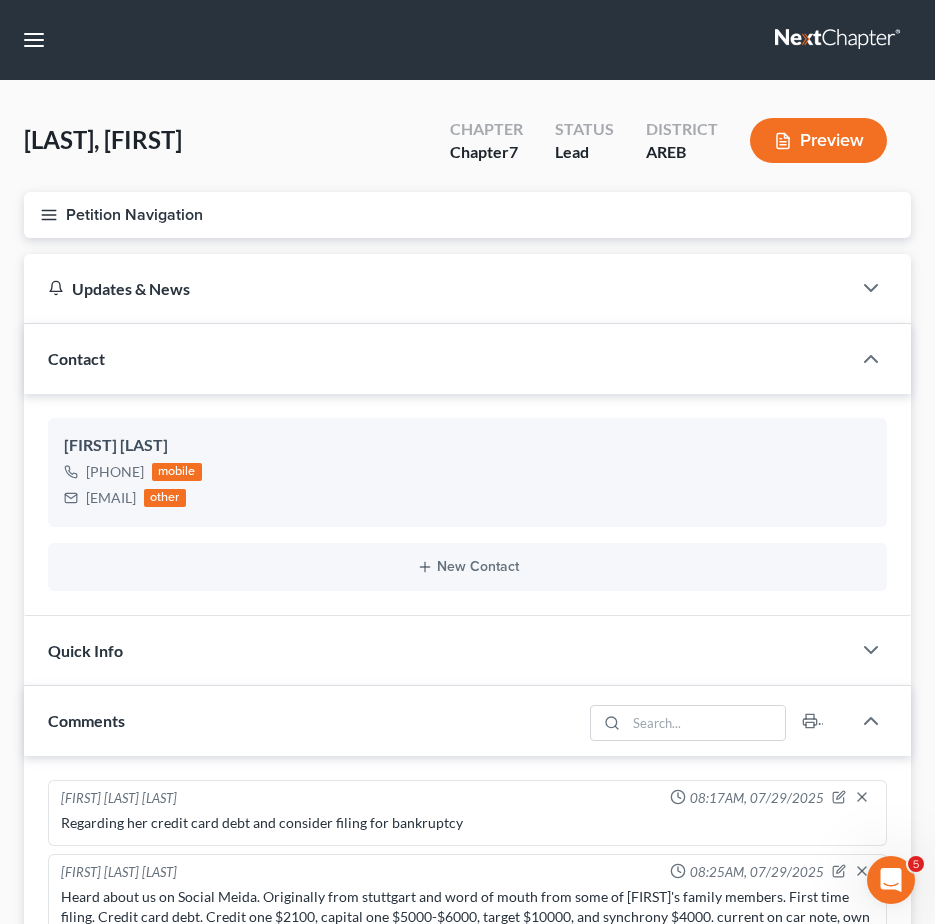 scroll, scrollTop: 0, scrollLeft: 0, axis: both 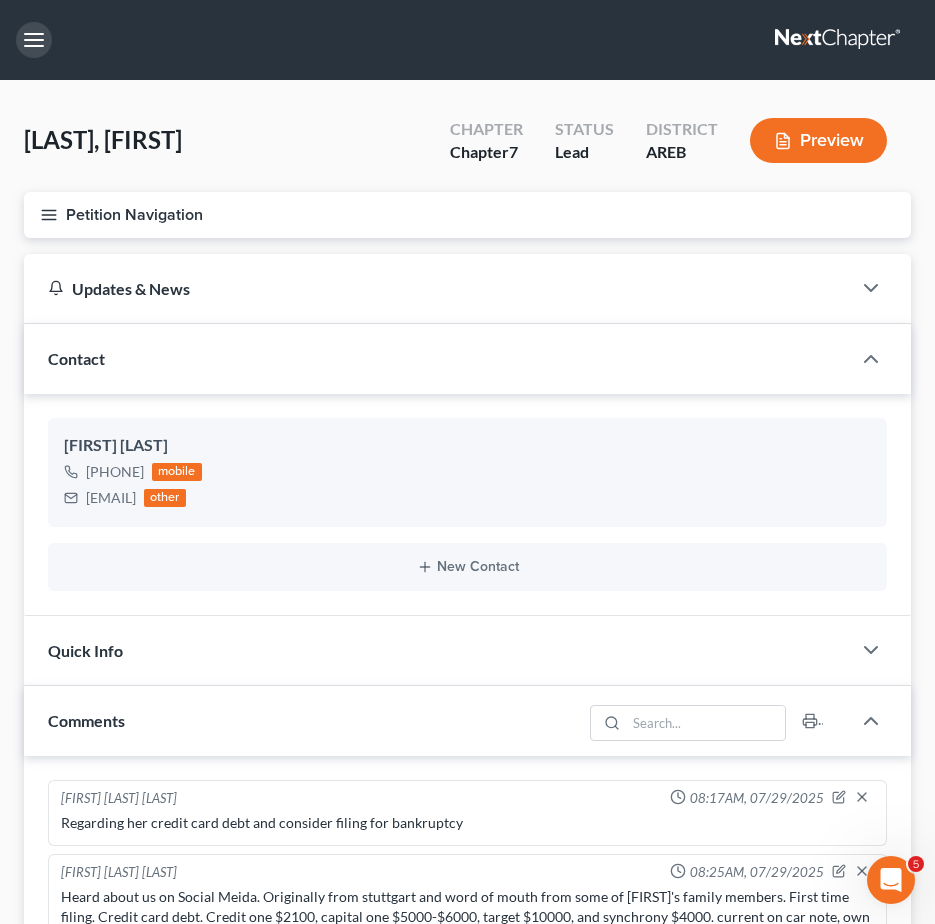 click at bounding box center [34, 40] 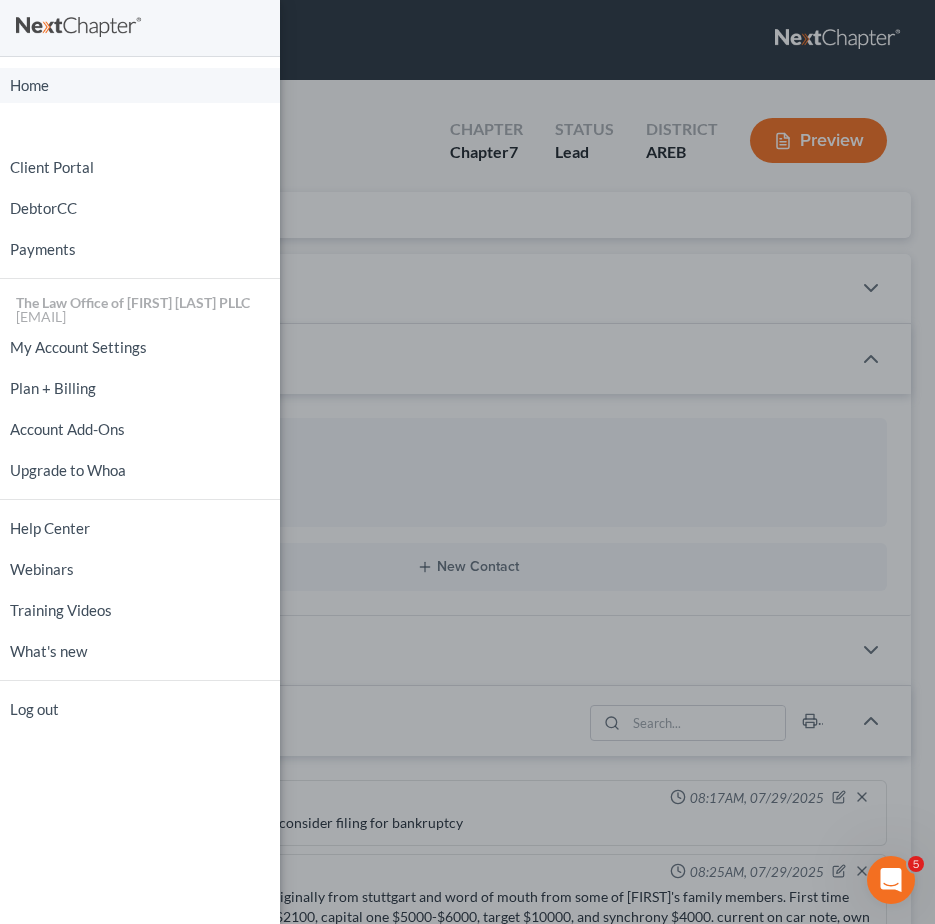 click on "Home" at bounding box center (140, 85) 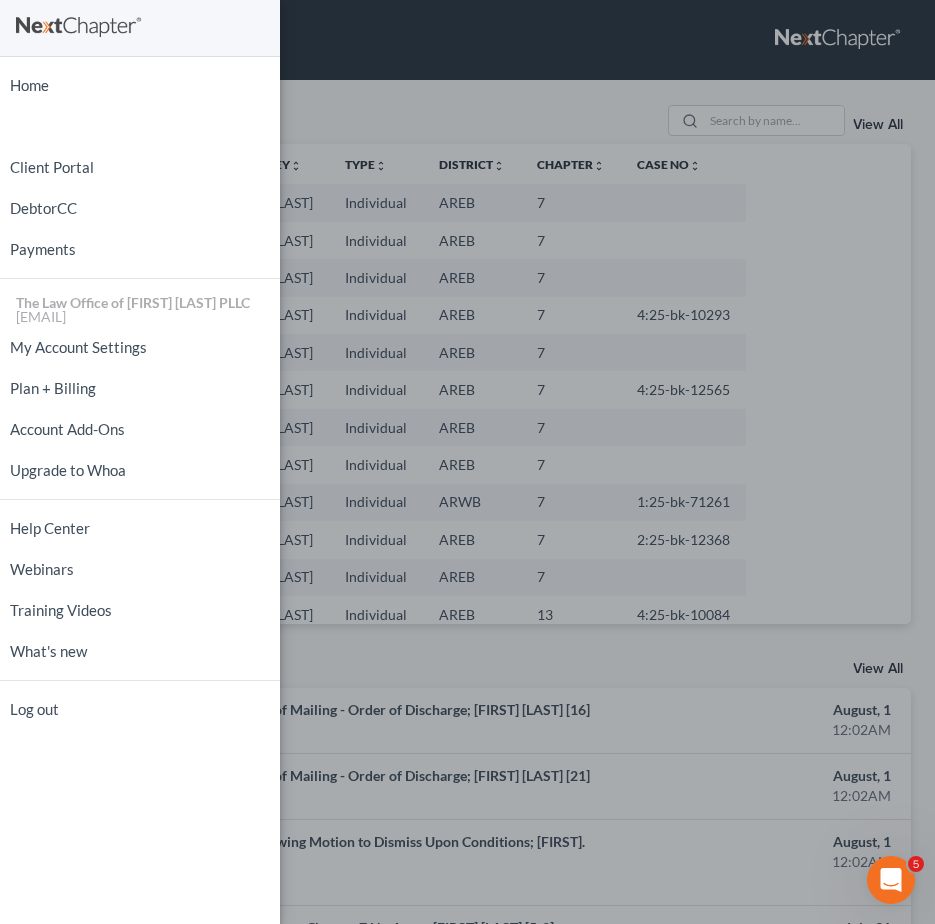 click on "Home New Case Client Portal DebtorCC Payments The Law Office of [FIRST] [LAST] PLLC [EMAIL] My Account Settings Plan + Billing Account Add-Ons Upgrade to Whoa Help Center Webinars Training Videos What's new Log out" at bounding box center [467, 462] 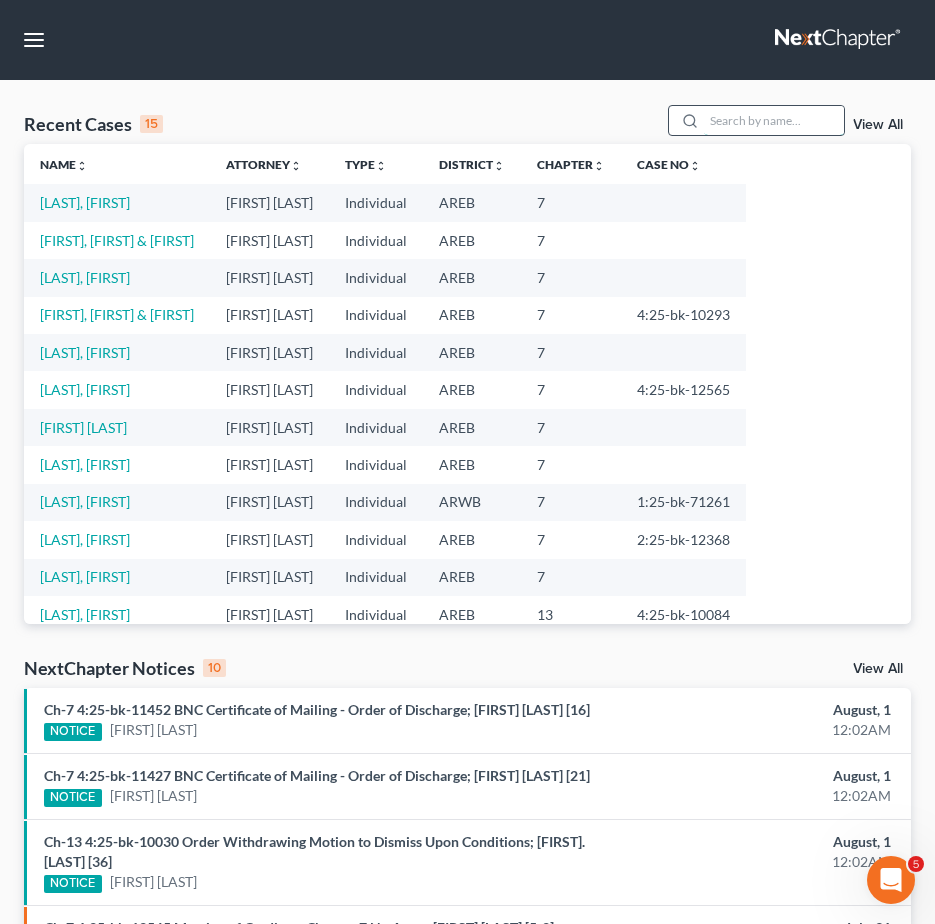click at bounding box center [774, 120] 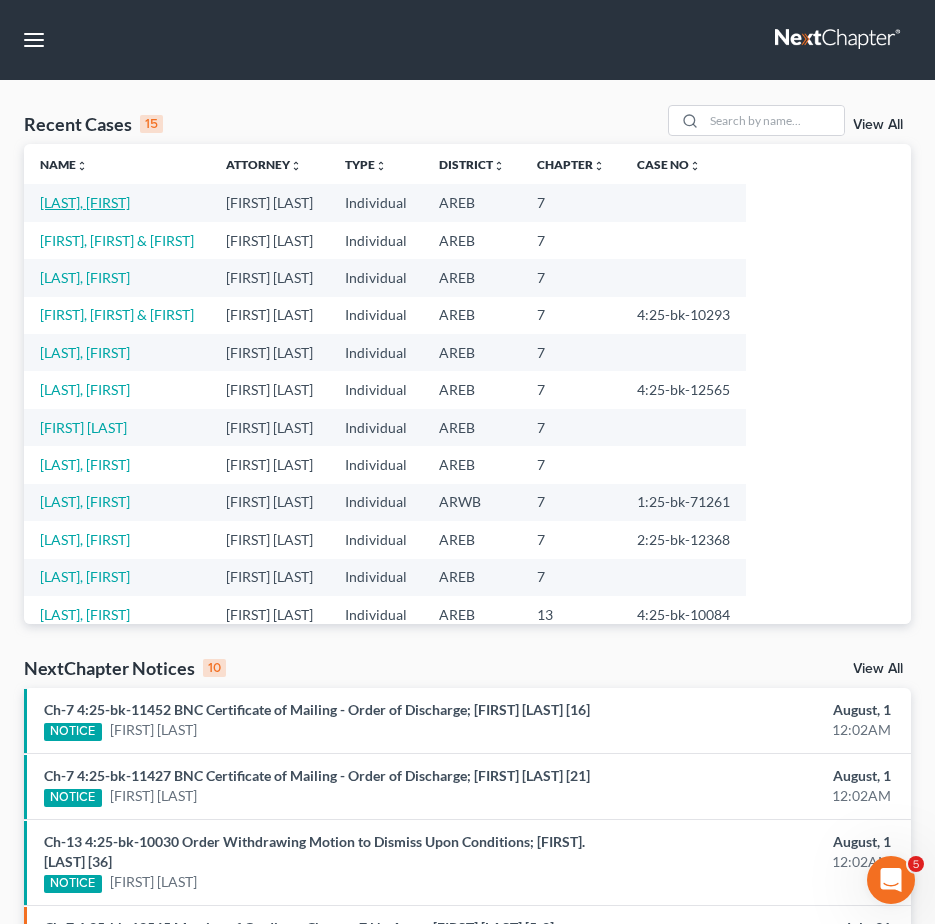 click on "[LAST], [FIRST]" at bounding box center (85, 202) 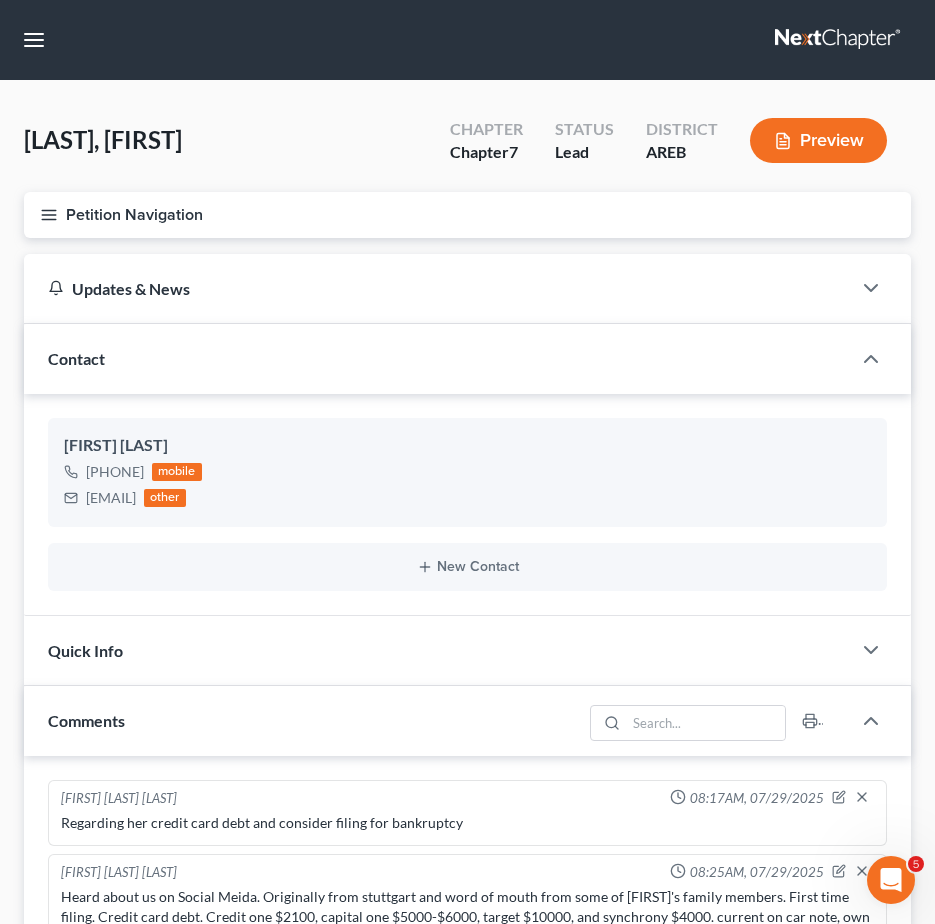 scroll, scrollTop: 68, scrollLeft: 0, axis: vertical 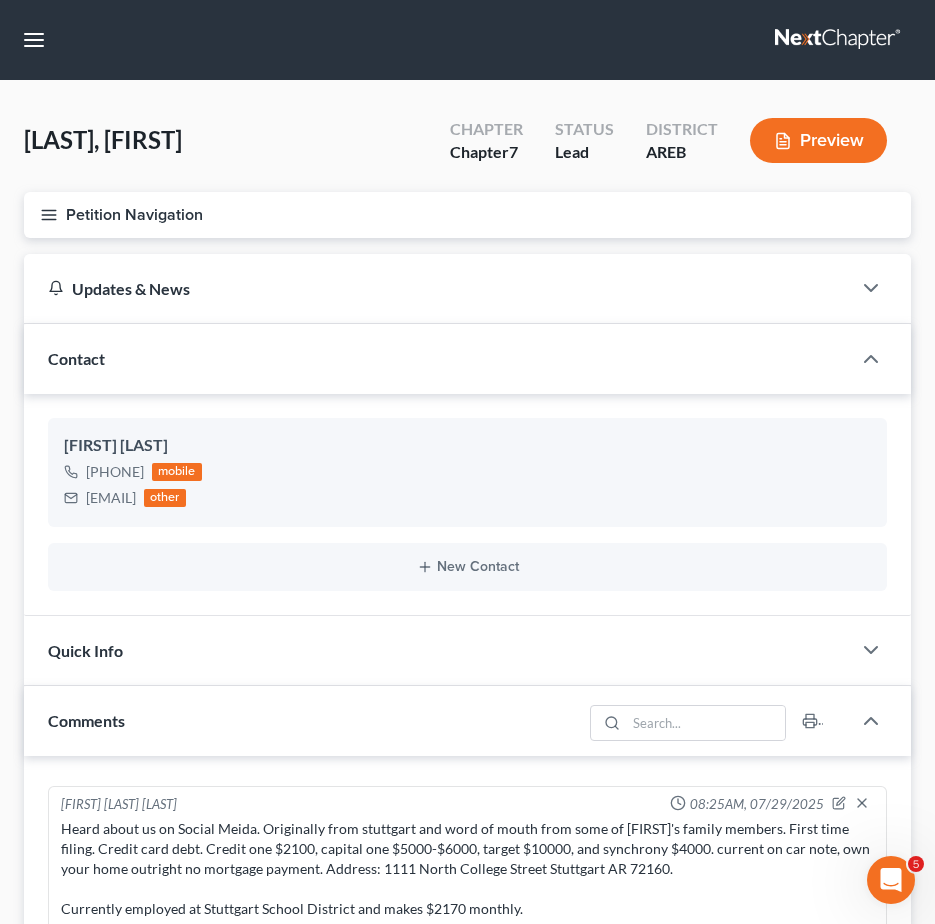 click 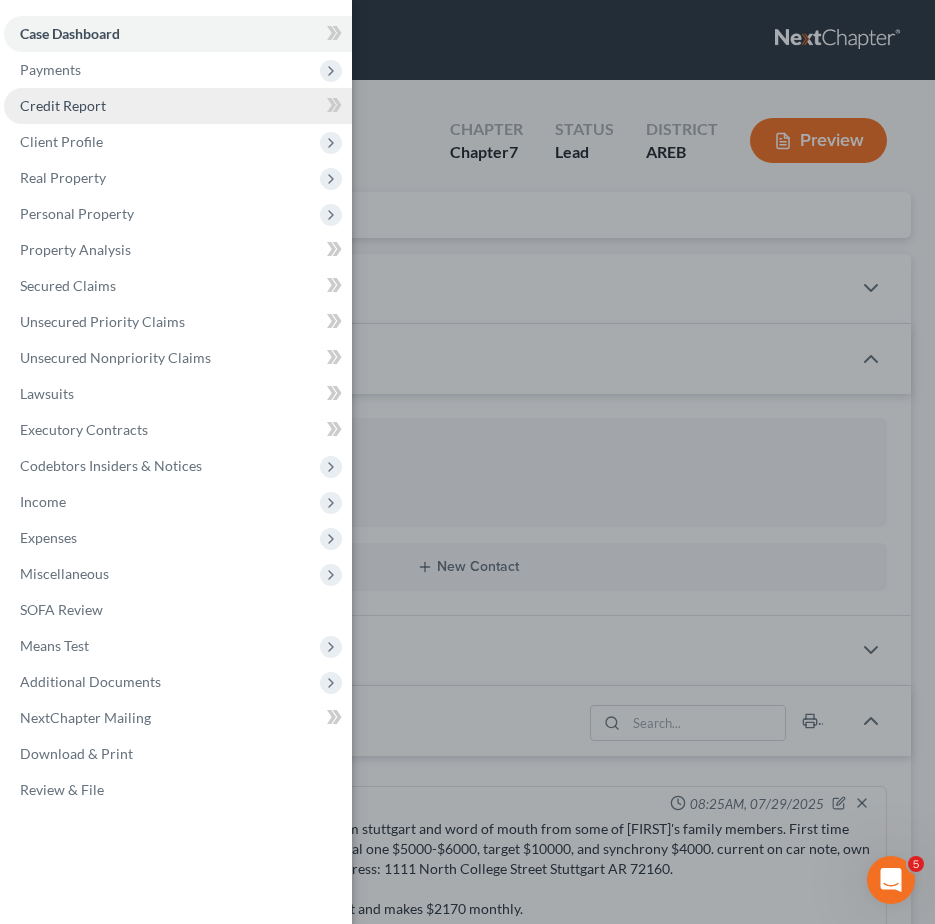 click on "Credit Report" at bounding box center [63, 105] 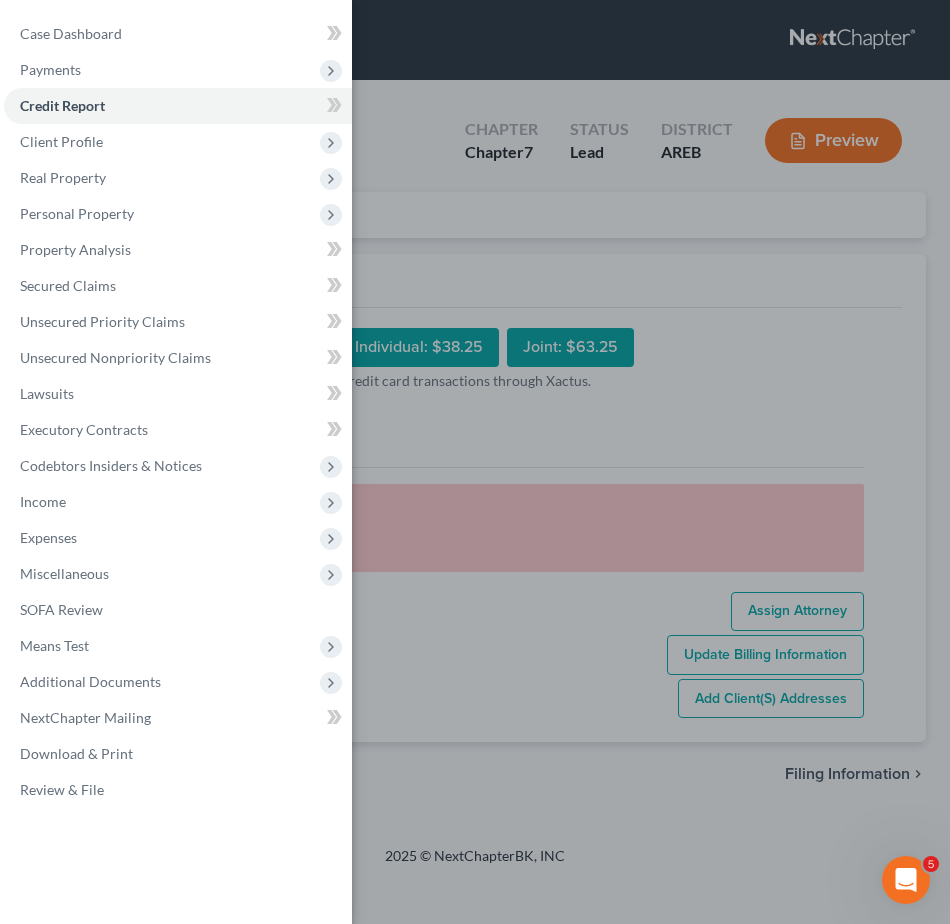 click on "Case Dashboard
Payments
Invoices
Payments
Payments
Credit Report
Client Profile" at bounding box center [475, 462] 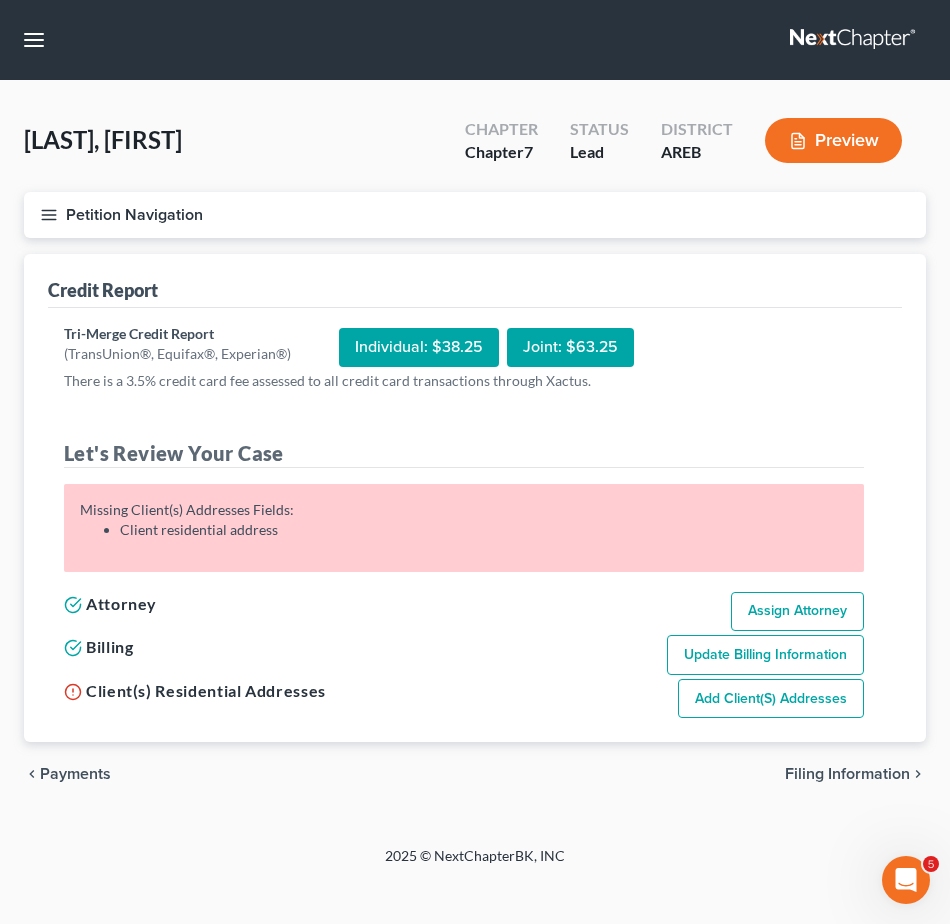 click on "Add Client(s) Addresses" at bounding box center (771, 699) 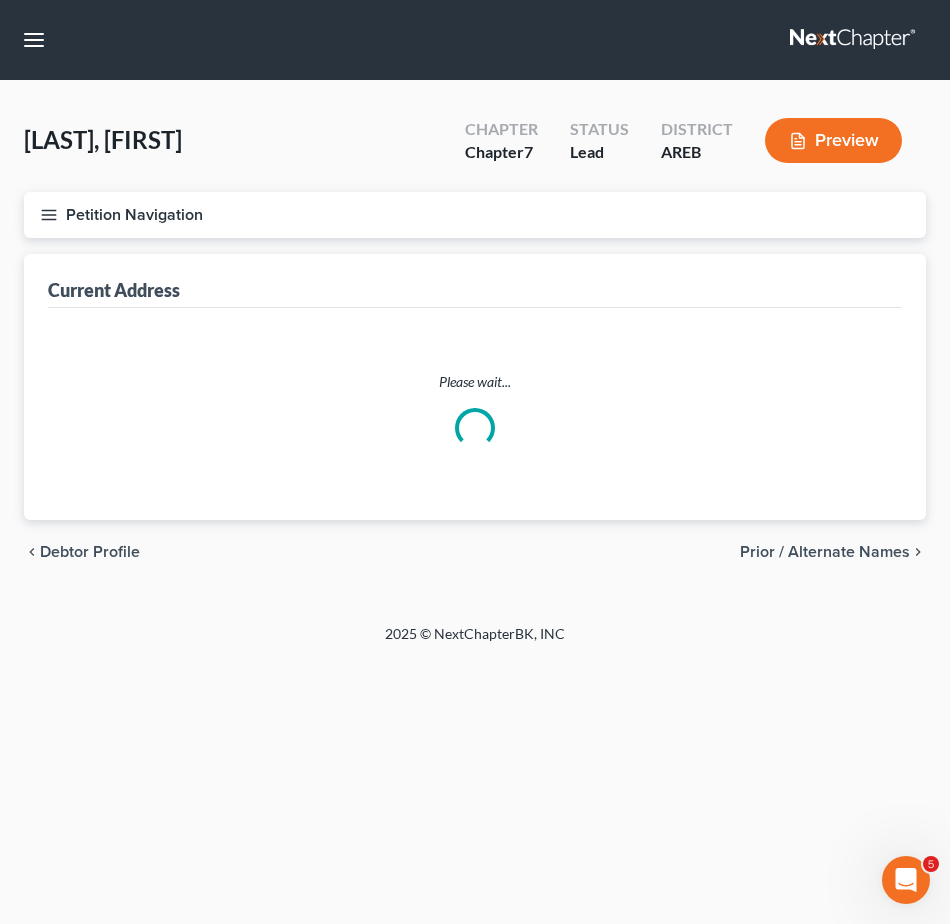 select on "0" 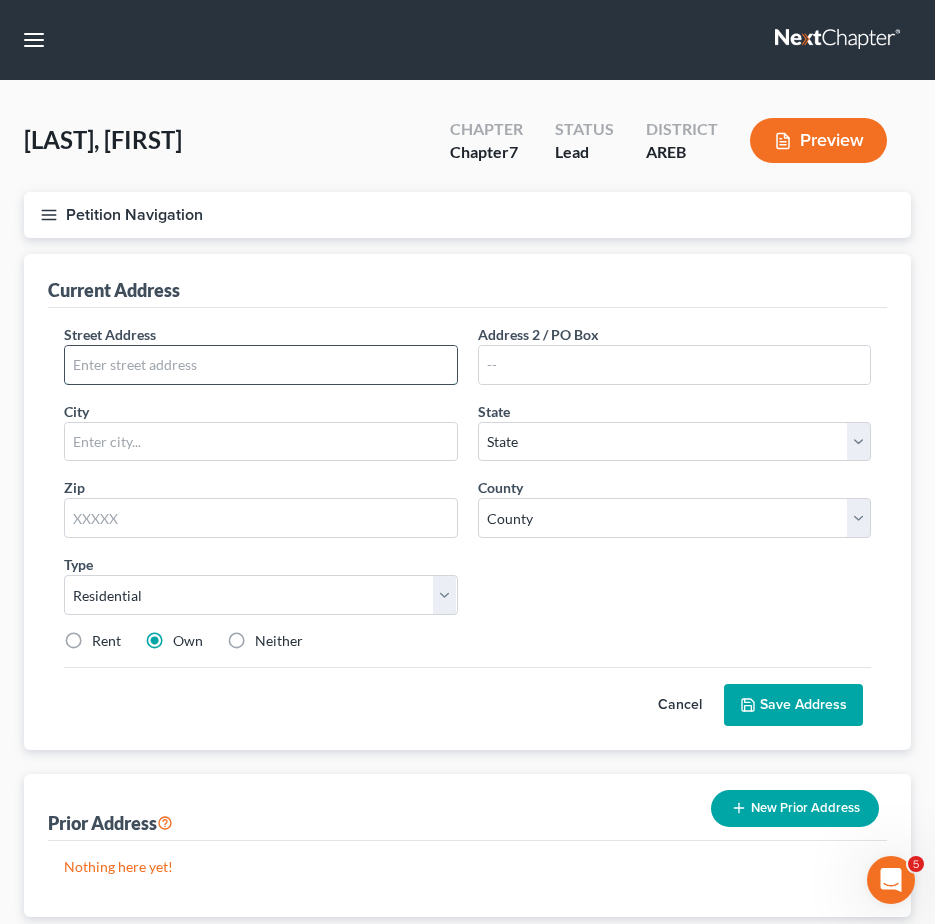 click at bounding box center (261, 365) 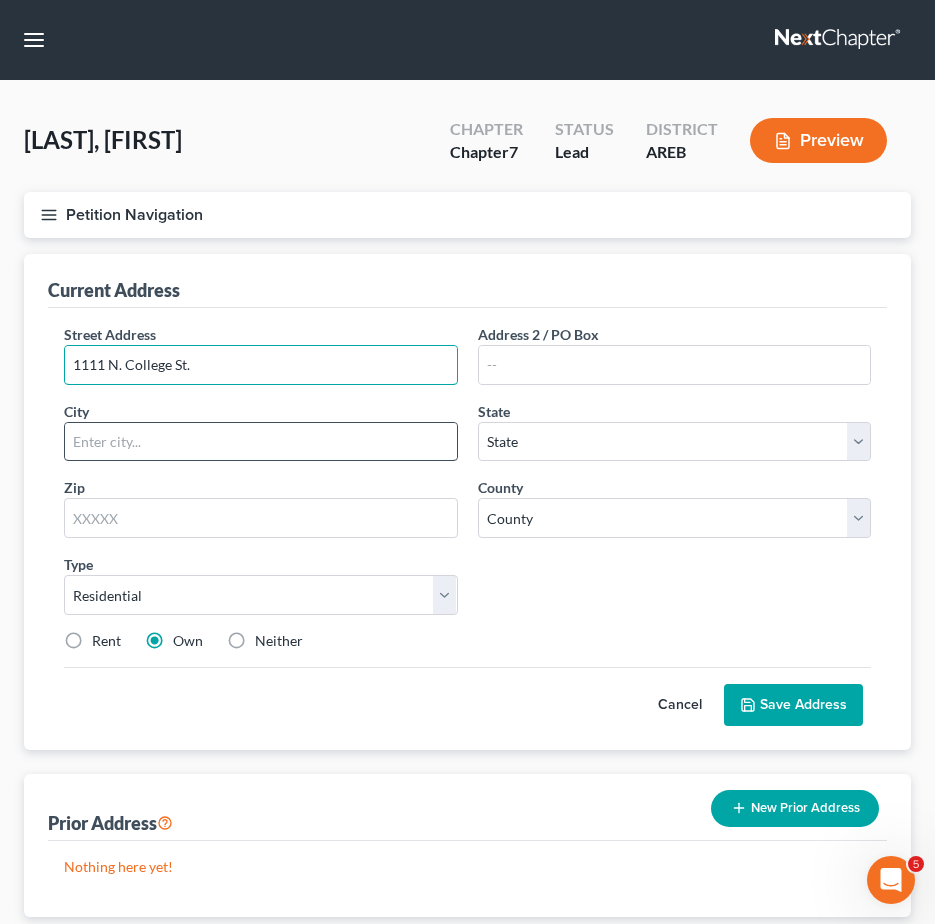 type on "1111 N. College St." 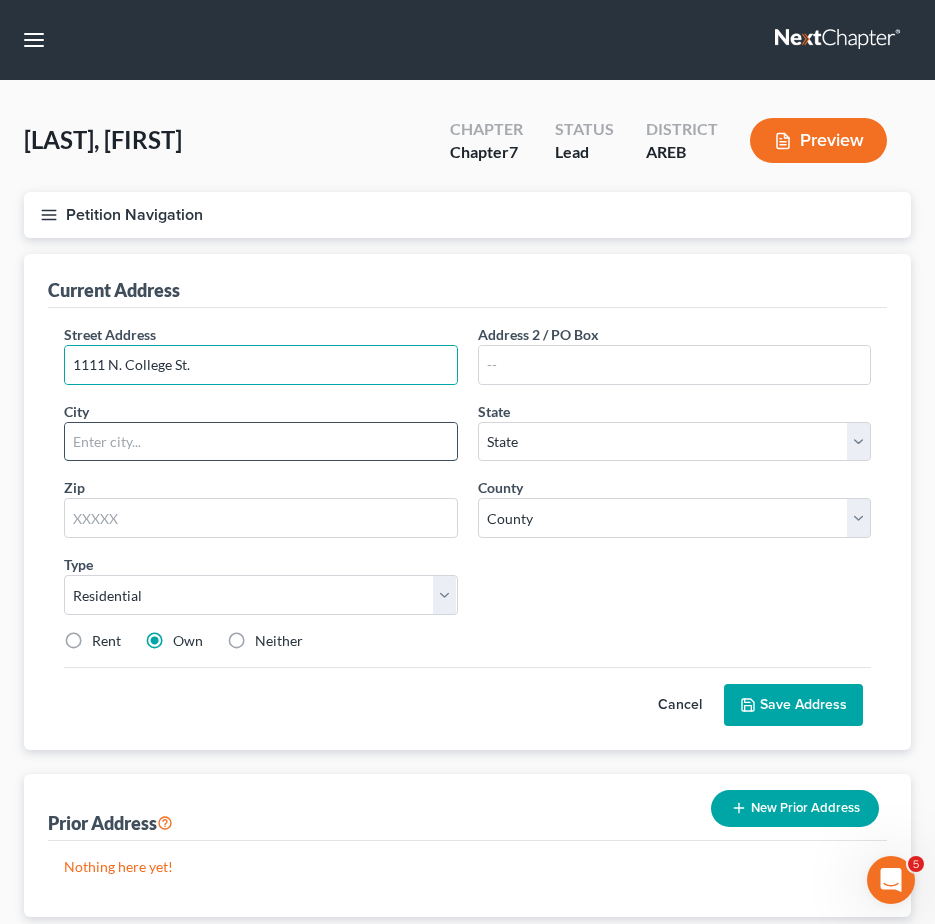 click at bounding box center [261, 442] 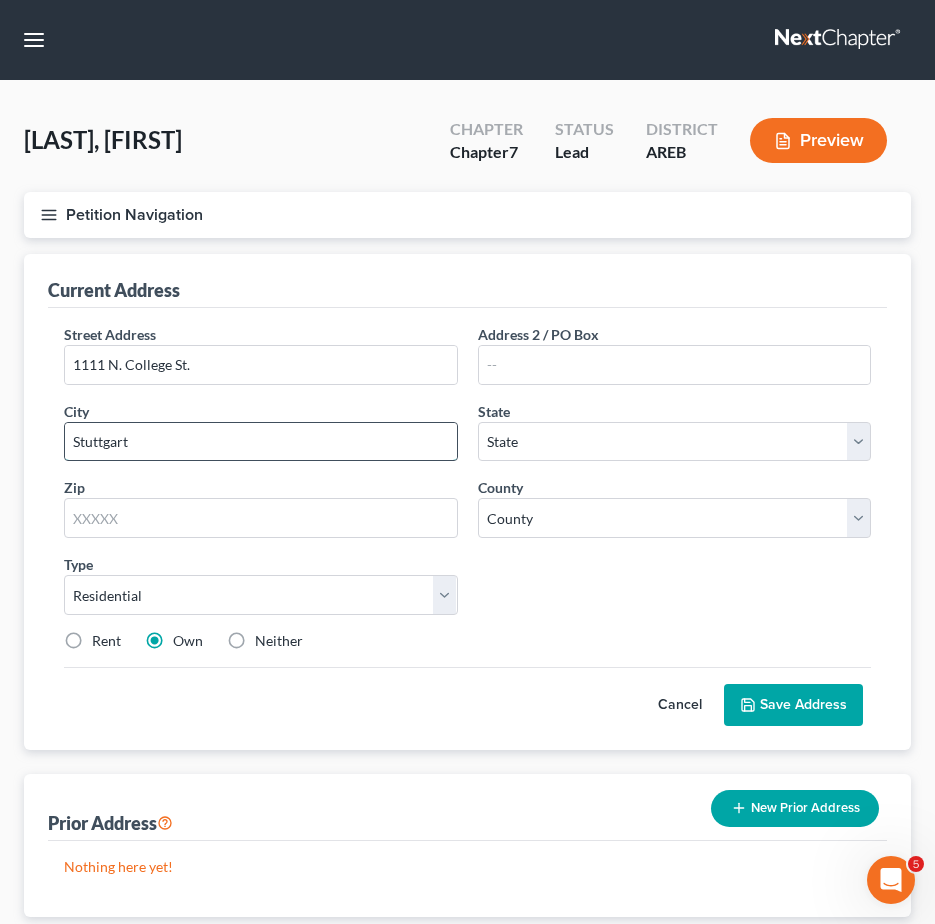type on "Stuttgart" 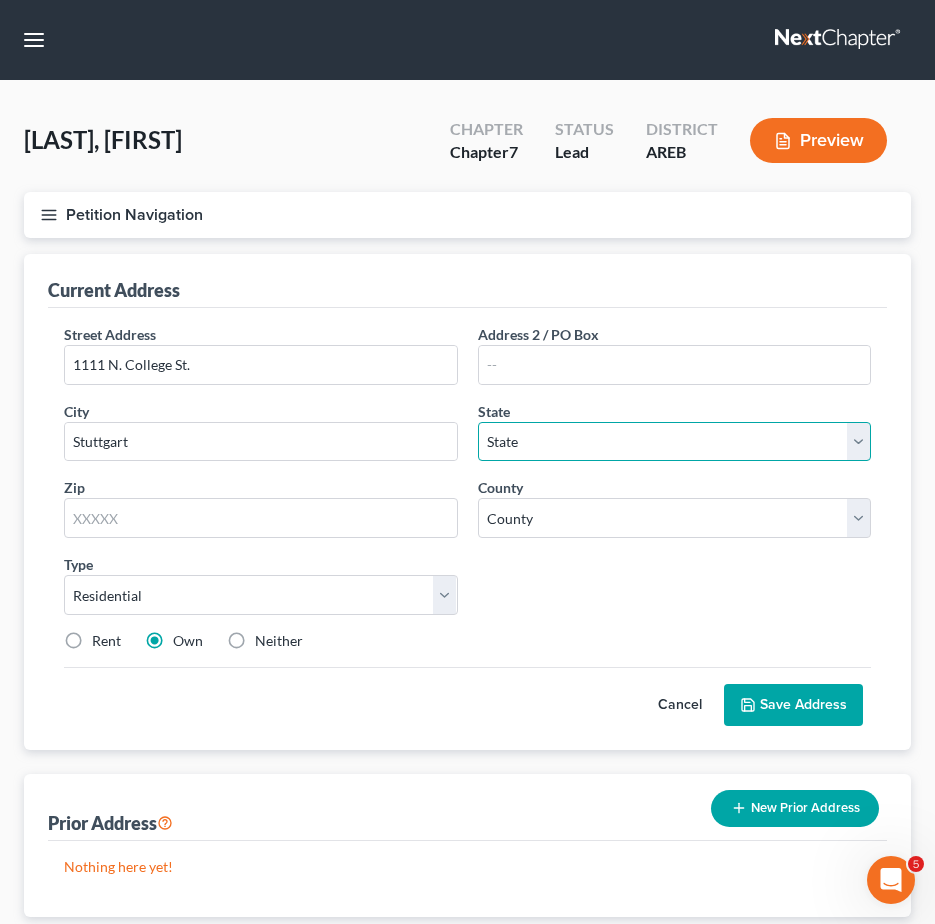 click on "State AL AK AR AZ CA CO CT DE DC FL GA GU HI ID IL IN IA KS KY LA ME MD MA MI MN MS MO MT NC ND NE NV NH NJ NM NY OH OK OR PA PR RI SC SD TN TX UT VI VA VT WA WV WI WY" at bounding box center [675, 442] 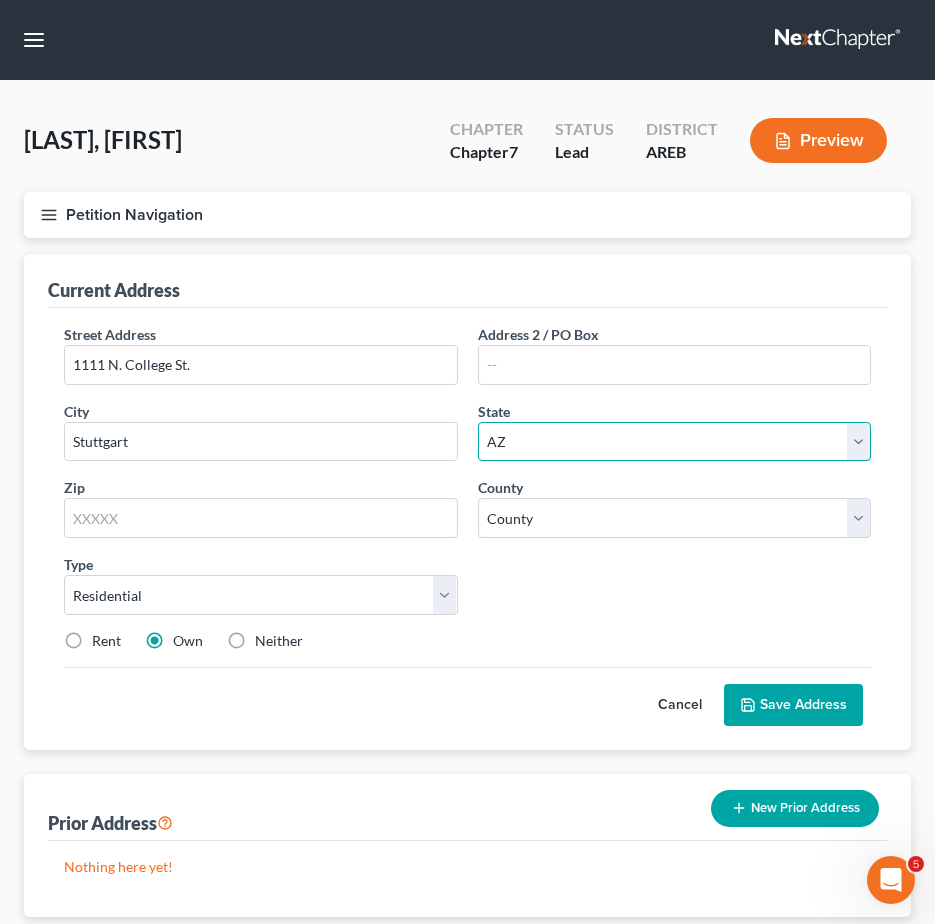 click on "State AL AK AR AZ CA CO CT DE DC FL GA GU HI ID IL IN IA KS KY LA ME MD MA MI MN MS MO MT NC ND NE NV NH NJ NM NY OH OK OR PA PR RI SC SD TN TX UT VI VA VT WA WV WI WY" at bounding box center [675, 442] 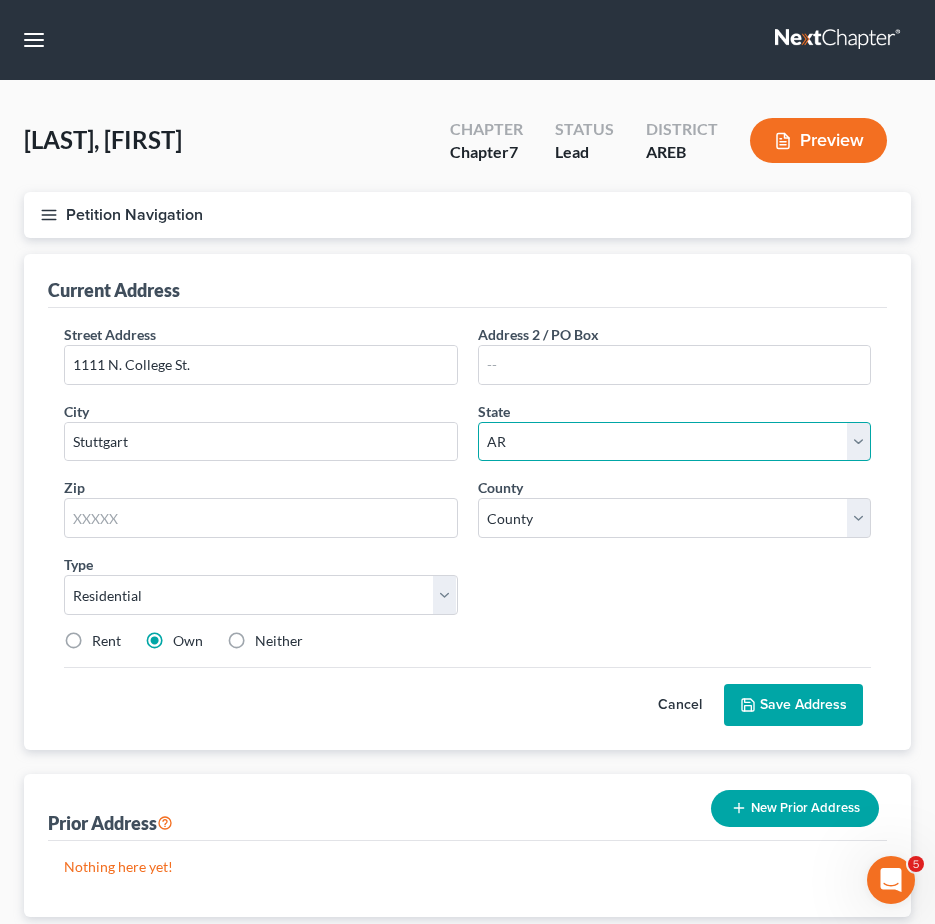 click on "State AL AK AR AZ CA CO CT DE DC FL GA GU HI ID IL IN IA KS KY LA ME MD MA MI MN MS MO MT NC ND NE NV NH NJ NM NY OH OK OR PA PR RI SC SD TN TX UT VI VA VT WA WV WI WY" at bounding box center (675, 442) 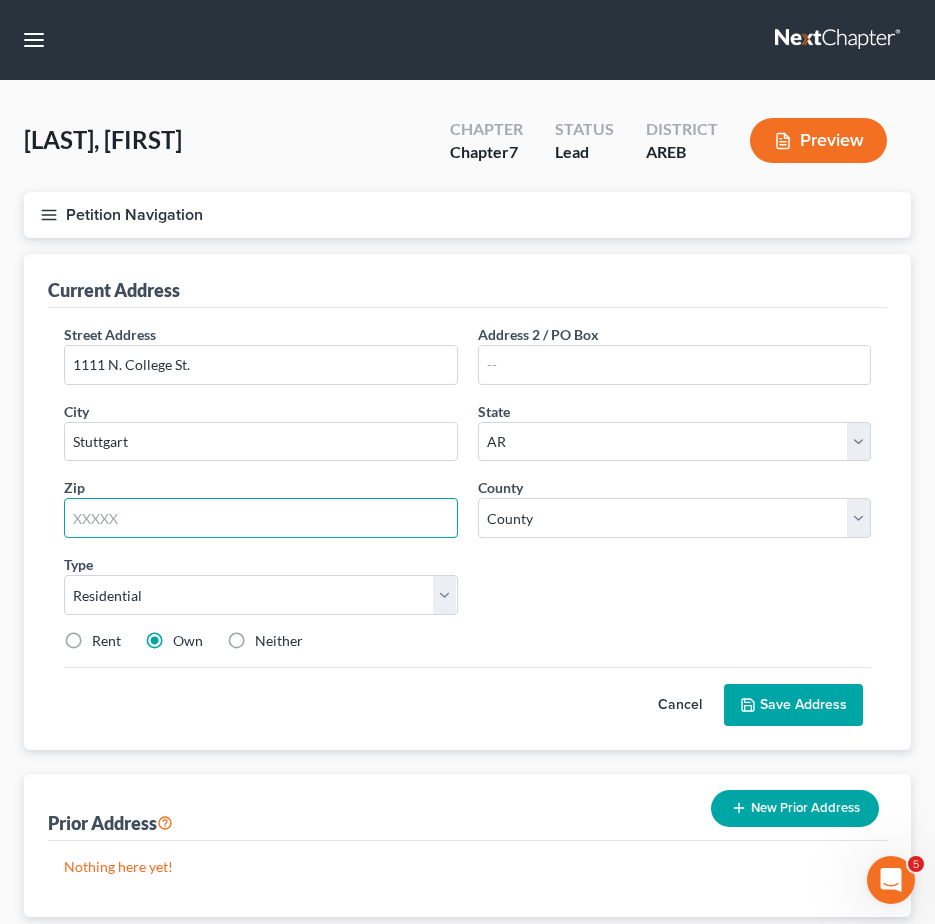 drag, startPoint x: 126, startPoint y: 518, endPoint x: 141, endPoint y: 515, distance: 15.297058 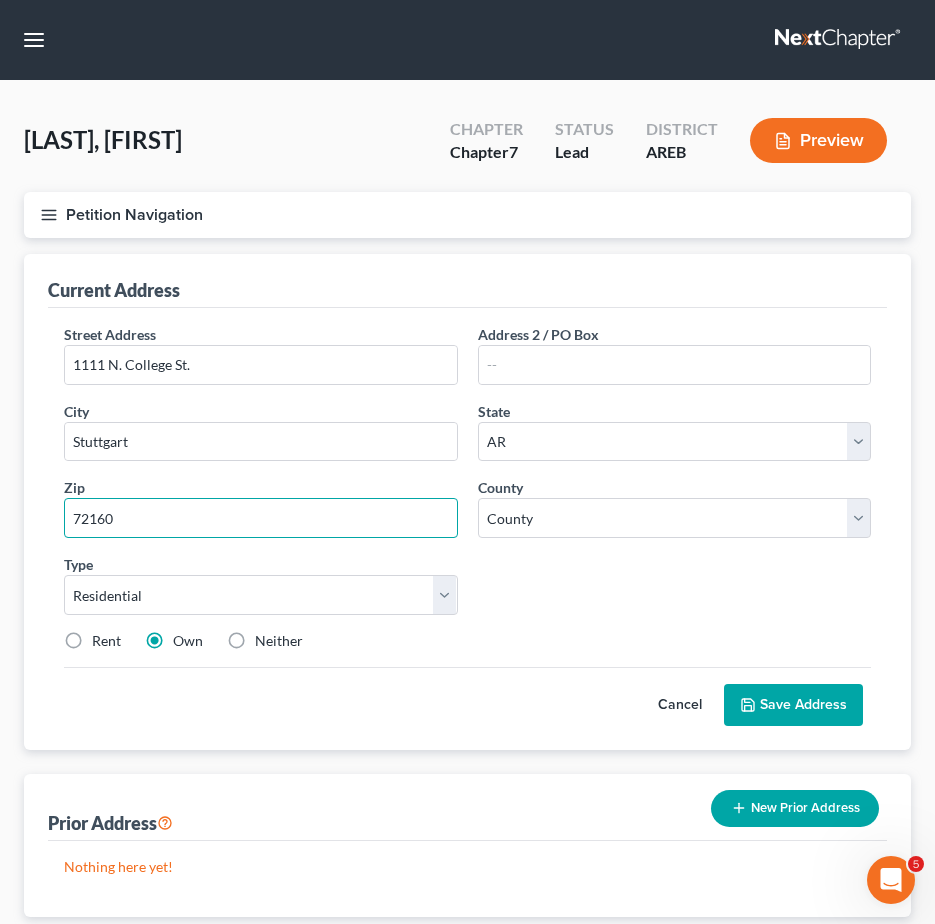 type on "72160" 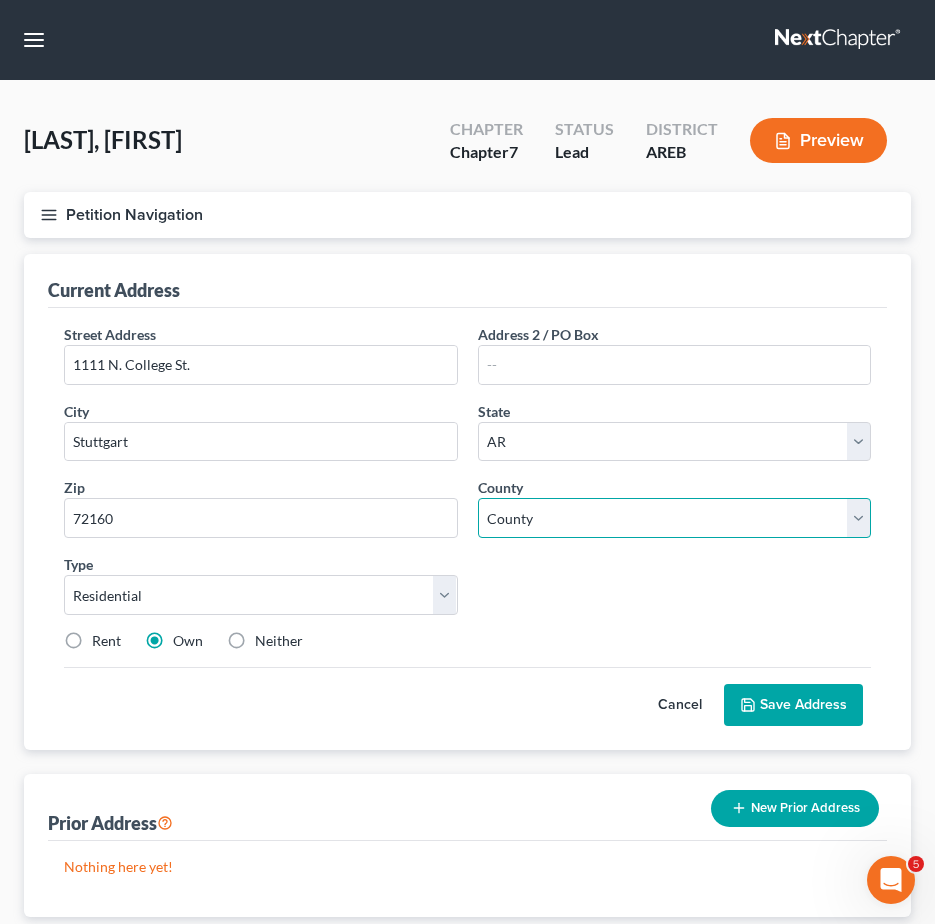 click on "County Arkansas County Ashley County Baxter County Benton County Boone County Bradley County Calhoun County Carroll County Chicot County Clark County Clay County Cleburne County Cleveland County Columbia County Conway County Craighead County Crawford County Crittenden County Cross County Dallas County Desha County Drew County Faulkner County Franklin County Fulton County Garland County Grant County Greene County Hempstead County Hot Spring County Howard County Independence County Izard County Jackson County Jefferson County Johnson County Lafayette County Lawrence County Lee County Lincoln County Little River County Logan County Lonoke County Madison County Marion County Miller County Mississippi County Monroe County Montgomery County Nevada County Newton County Ouachita County Perry County Phillips County Pike County Poinsett County Polk County Pope County Prairie County Pulaski County Randolph County Saline County Scott County Searcy County Sebastian County Sevier County Sharp County St. Francis County" at bounding box center (675, 518) 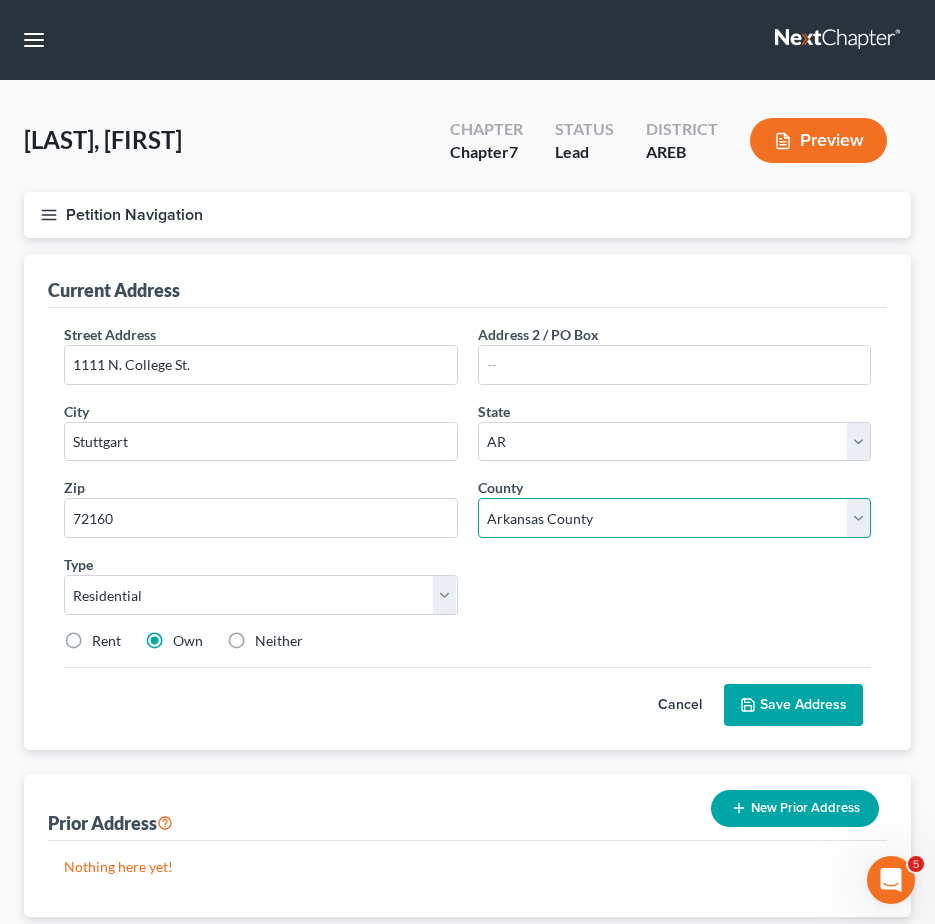 click on "County Arkansas County Ashley County Baxter County Benton County Boone County Bradley County Calhoun County Carroll County Chicot County Clark County Clay County Cleburne County Cleveland County Columbia County Conway County Craighead County Crawford County Crittenden County Cross County Dallas County Desha County Drew County Faulkner County Franklin County Fulton County Garland County Grant County Greene County Hempstead County Hot Spring County Howard County Independence County Izard County Jackson County Jefferson County Johnson County Lafayette County Lawrence County Lee County Lincoln County Little River County Logan County Lonoke County Madison County Marion County Miller County Mississippi County Monroe County Montgomery County Nevada County Newton County Ouachita County Perry County Phillips County Pike County Poinsett County Polk County Pope County Prairie County Pulaski County Randolph County Saline County Scott County Searcy County Sebastian County Sevier County Sharp County St. Francis County" at bounding box center [675, 518] 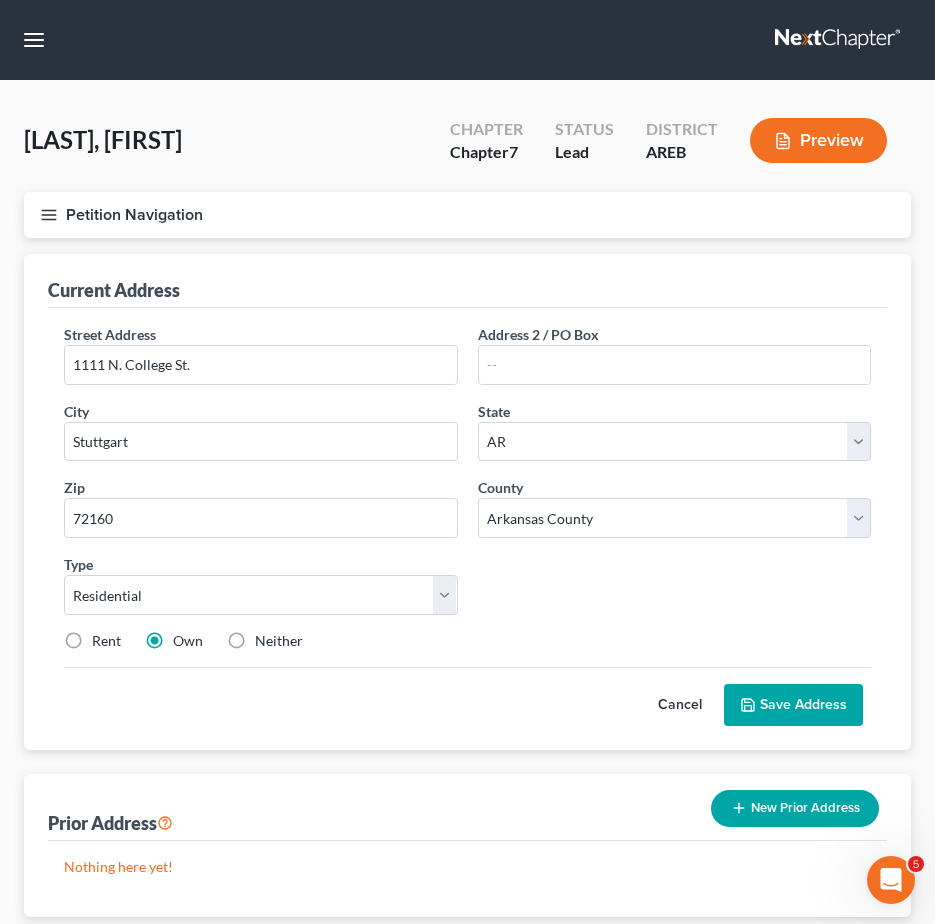 click on "Save Address" at bounding box center (793, 705) 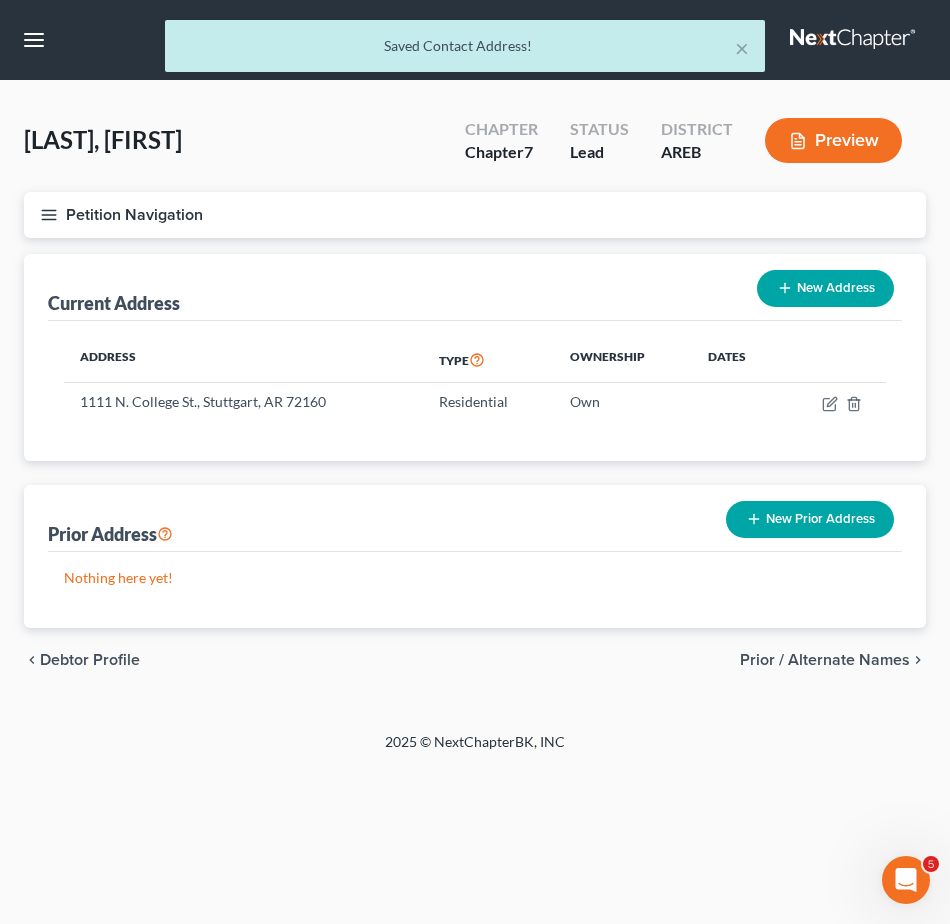 click on "× Saved Contact Address!" at bounding box center [465, 51] 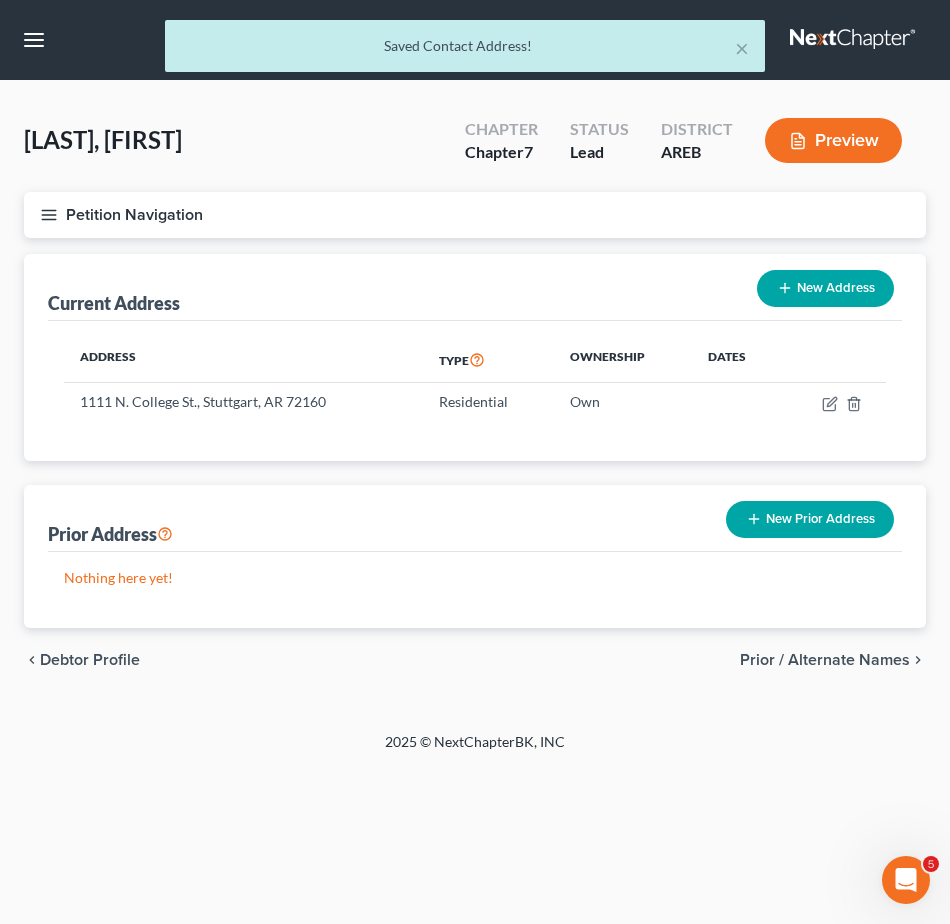 click on "× Saved Contact Address!" at bounding box center (465, 51) 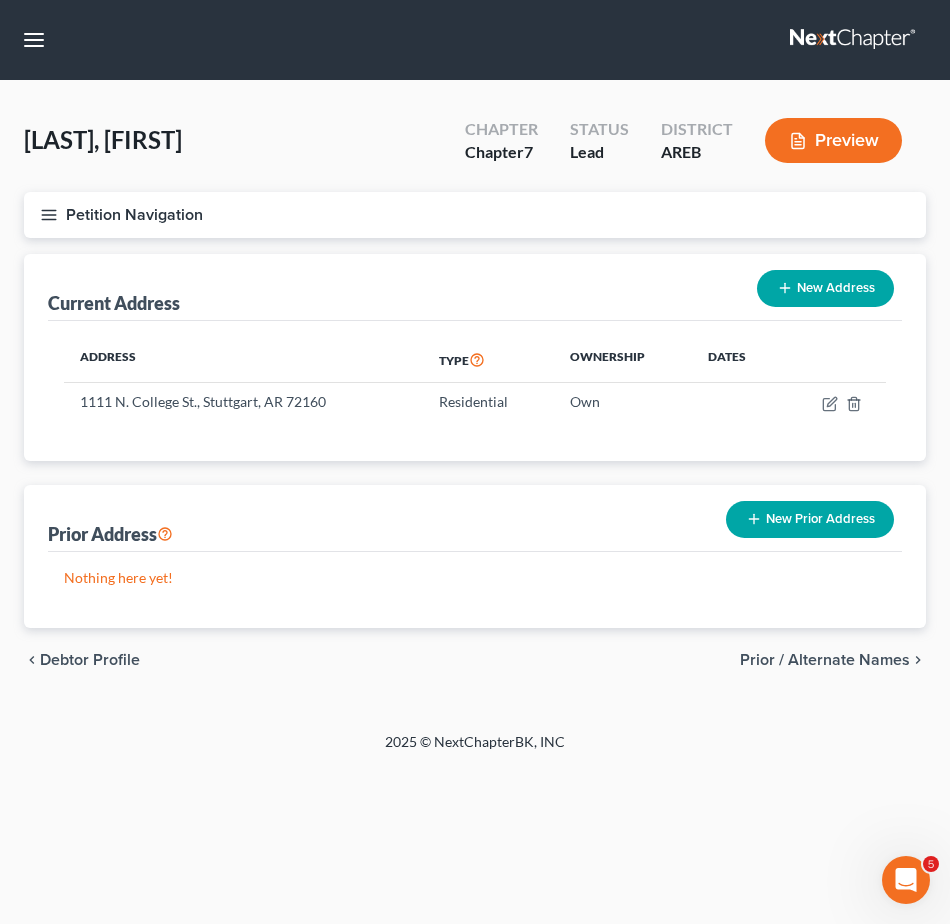 click on "Petition Navigation" at bounding box center [475, 215] 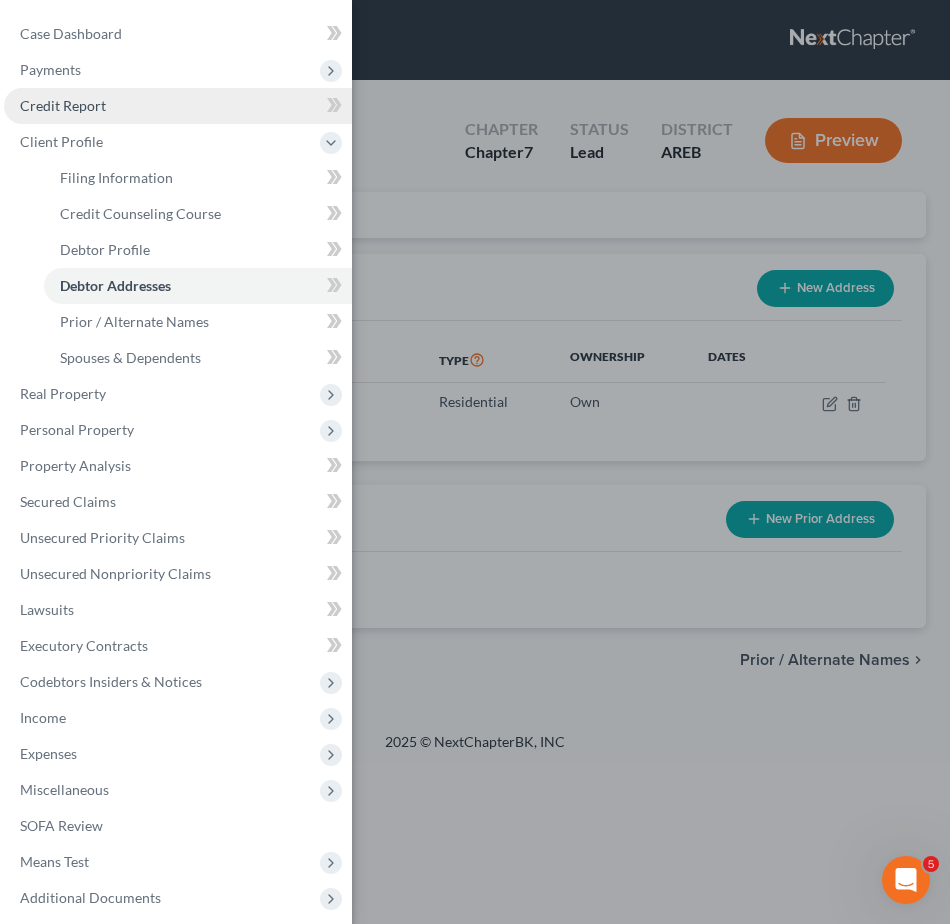 click on "Credit Report" at bounding box center [63, 105] 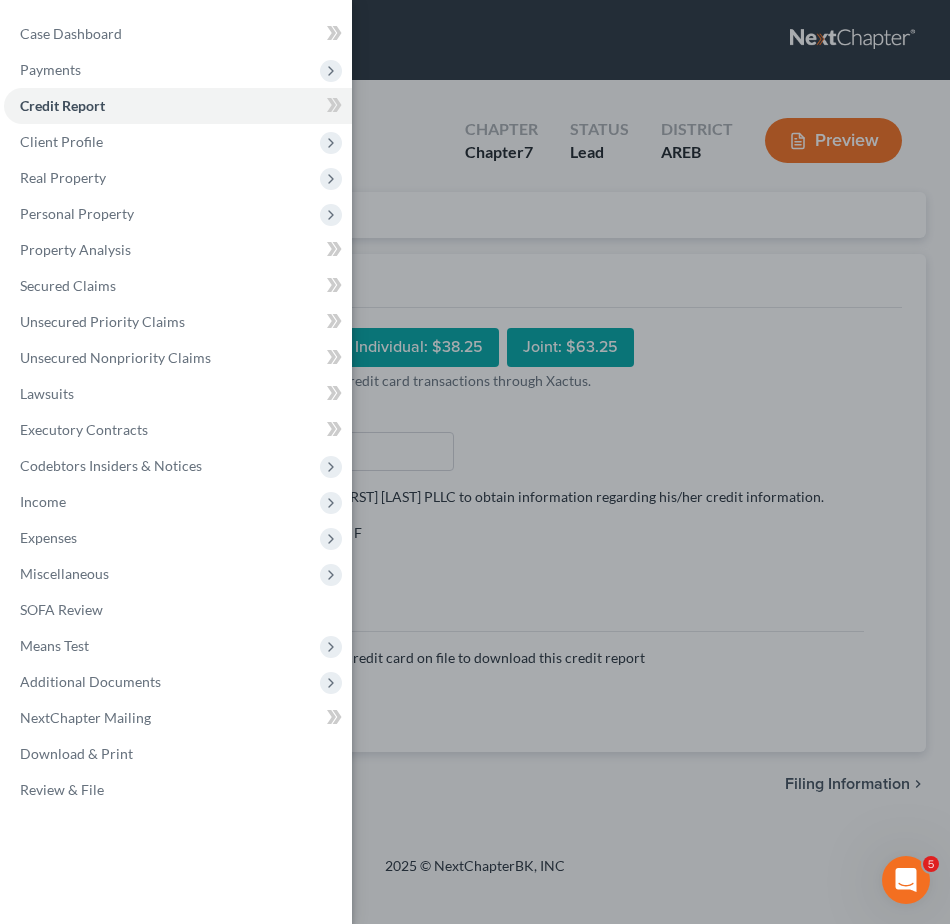 click on "Case Dashboard
Payments
Invoices
Payments
Payments
Credit Report
Client Profile" at bounding box center [475, 462] 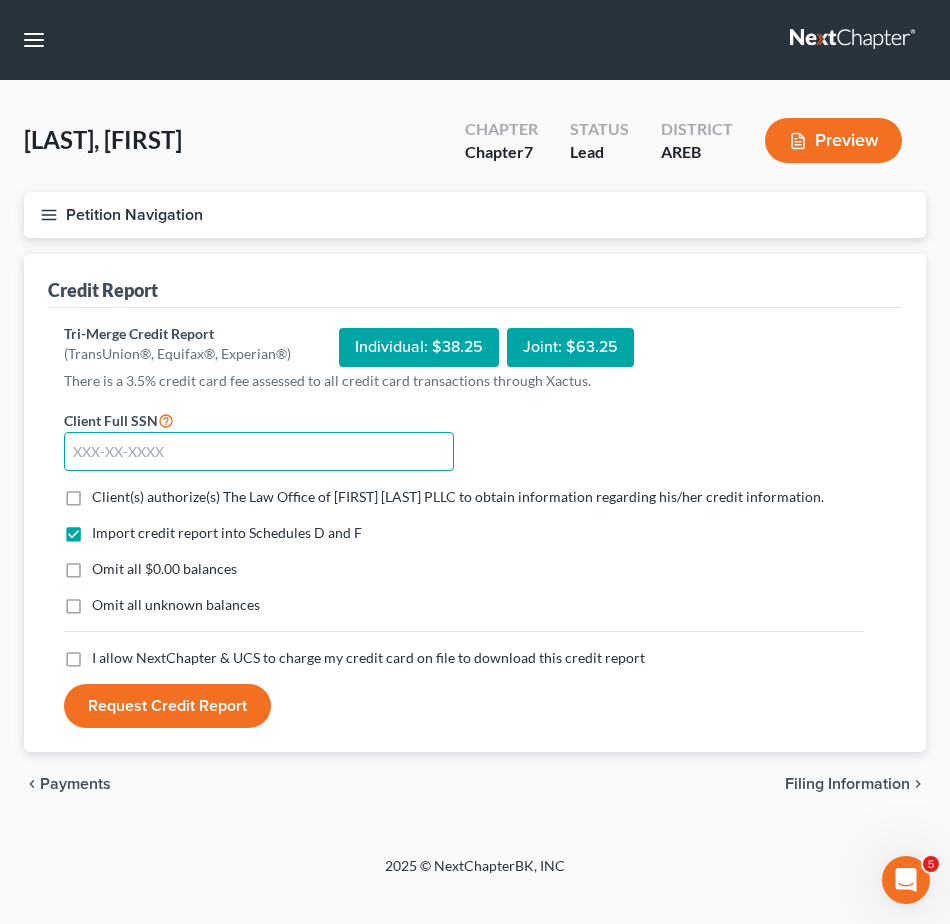 click at bounding box center (259, 452) 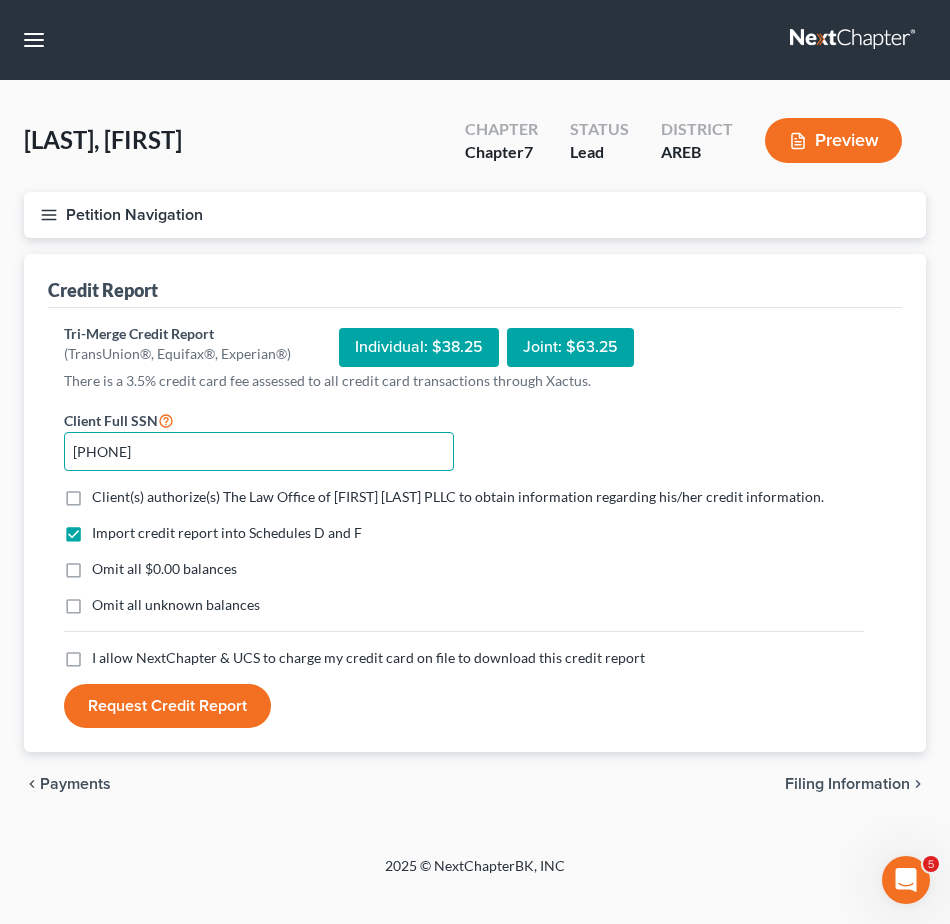 type on "[PHONE]" 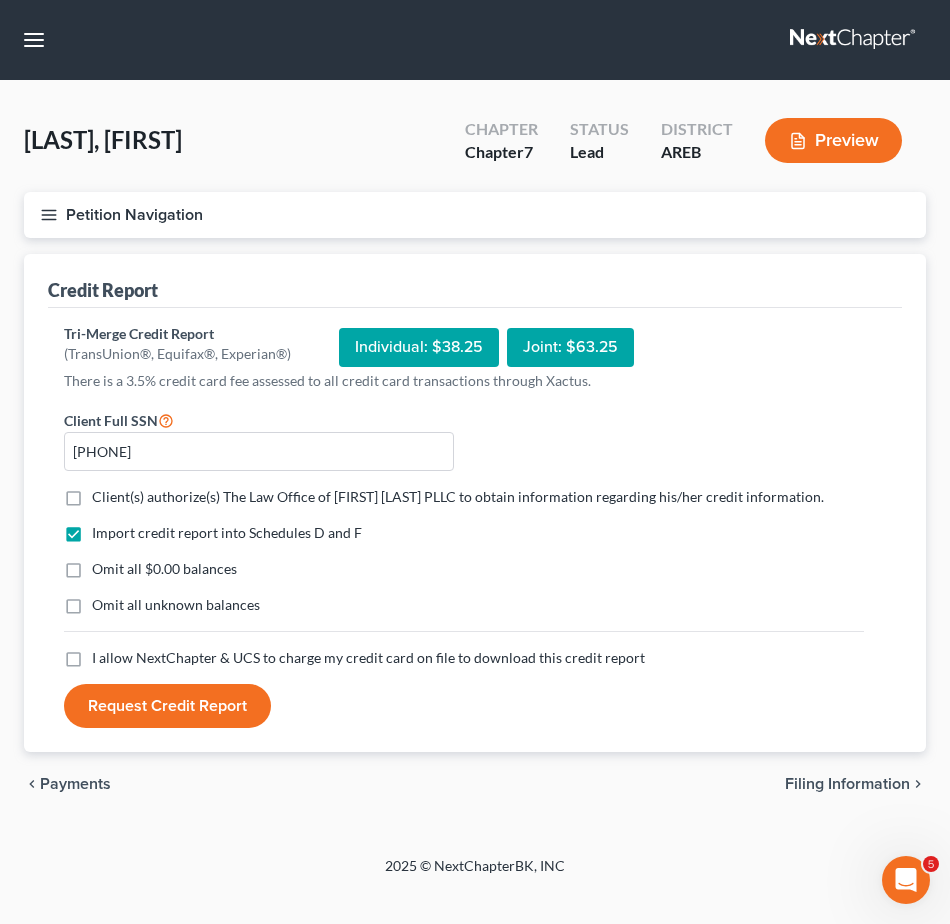 click on "Client(s) authorize(s) The Law Office of [FIRST] [LAST] PLLC to obtain information regarding his/her credit information.
*" at bounding box center (458, 497) 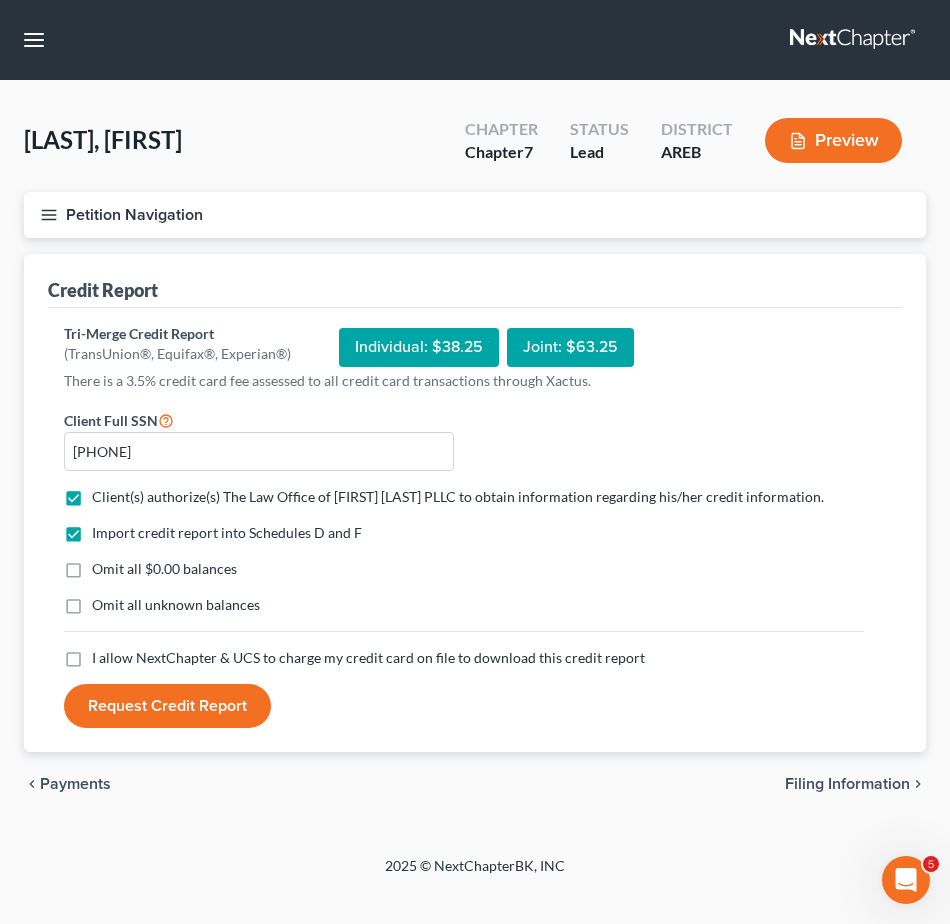 click on "I allow NextChapter & UCS to charge my credit card on file to download this credit report
*" at bounding box center [368, 658] 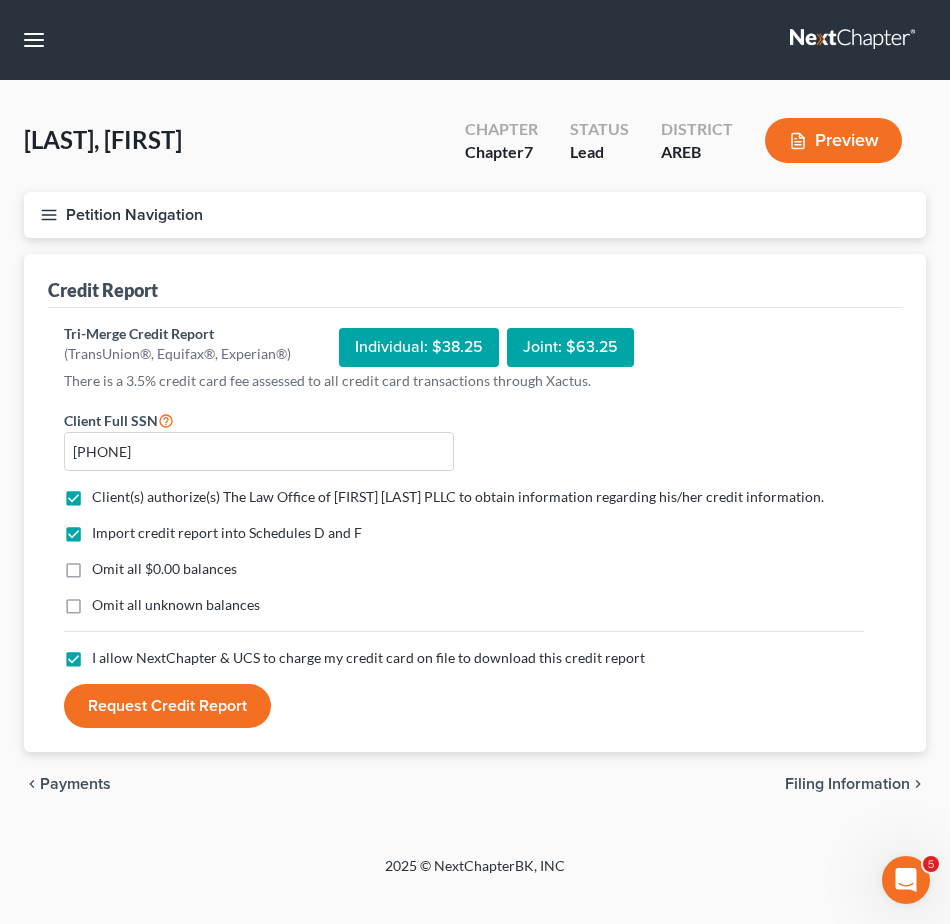 click on "Request Credit Report" at bounding box center [167, 706] 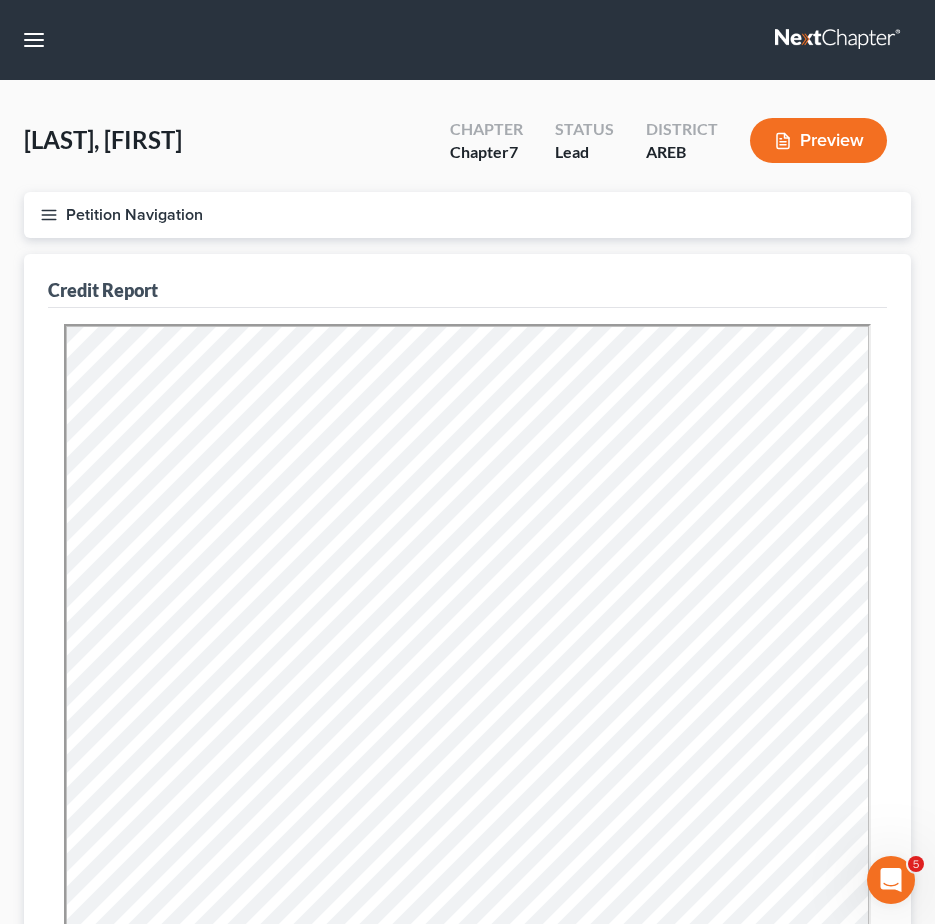 scroll, scrollTop: 0, scrollLeft: 0, axis: both 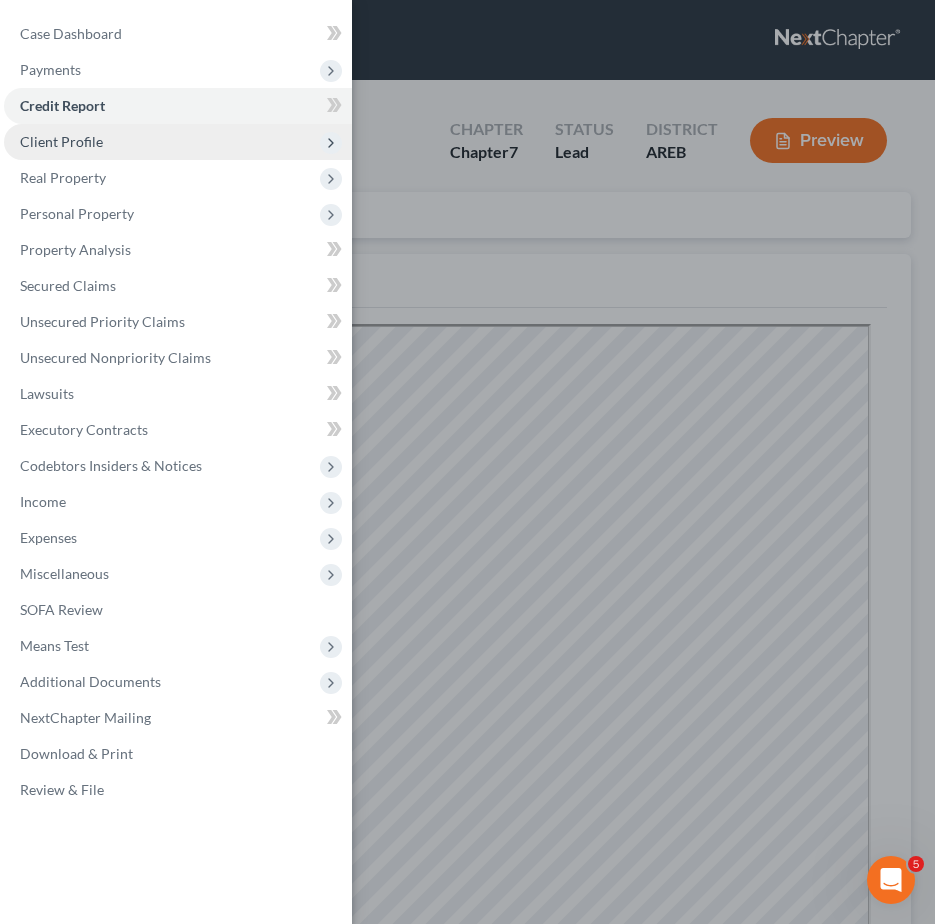 click on "Client Profile" at bounding box center [61, 141] 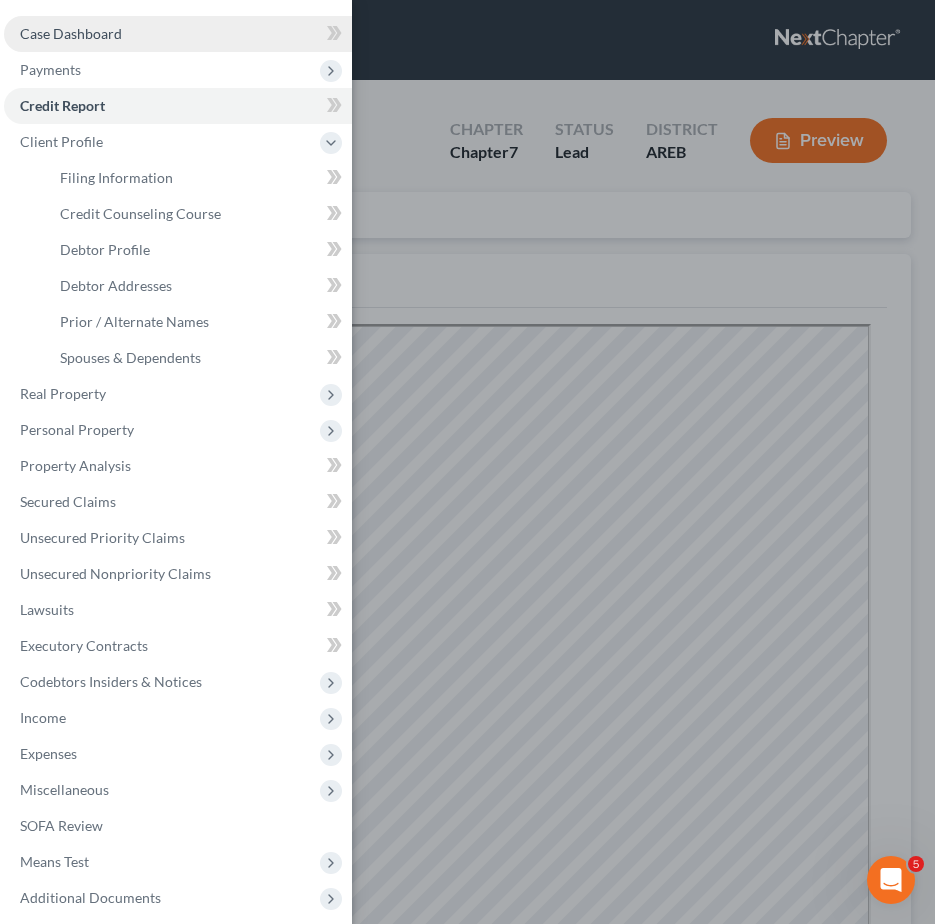 click on "Case Dashboard" at bounding box center [178, 34] 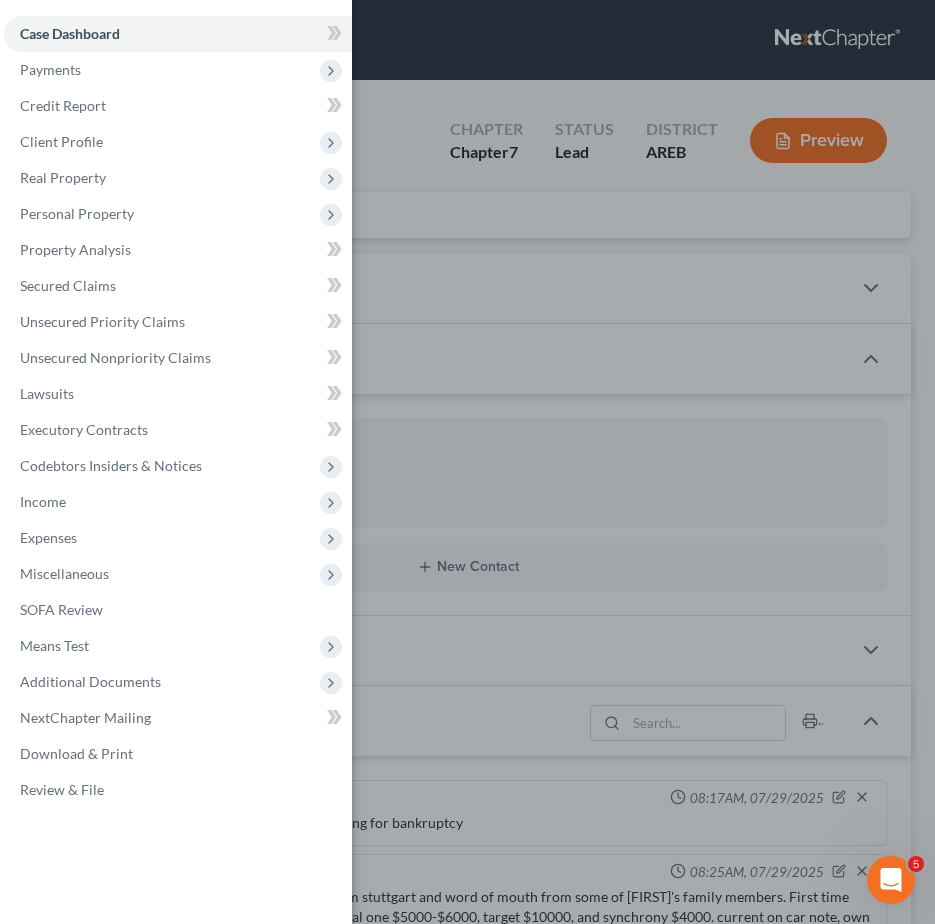 scroll, scrollTop: 68, scrollLeft: 0, axis: vertical 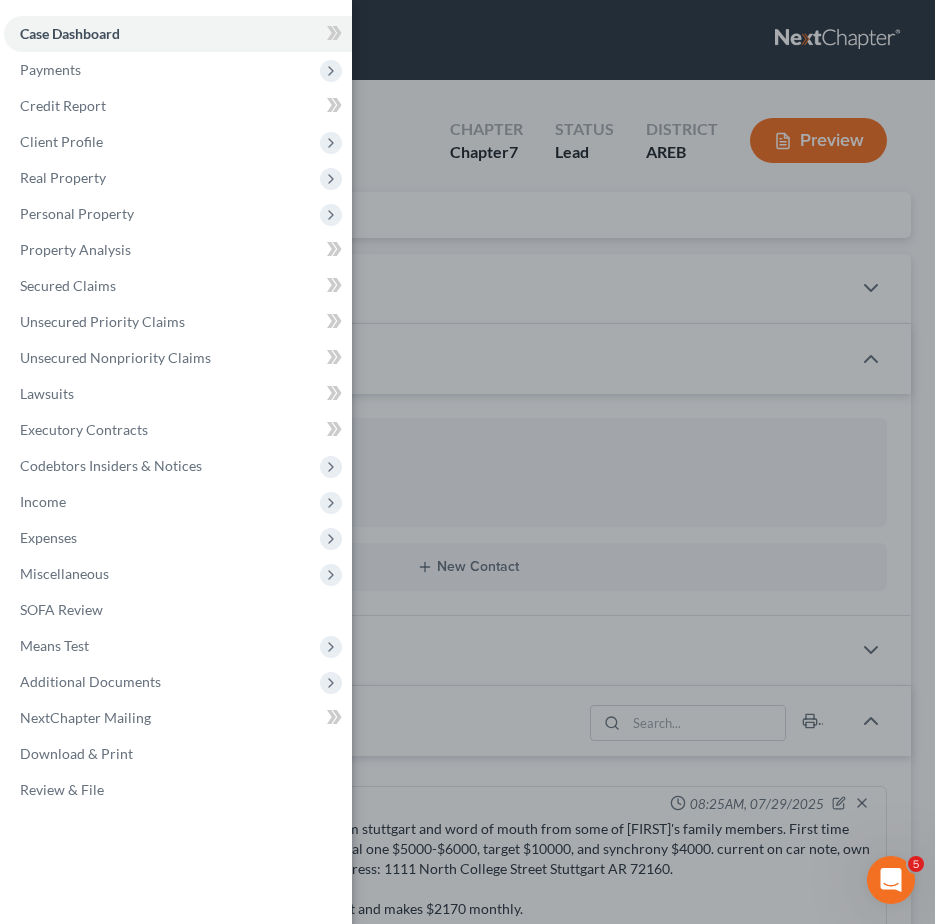 click on "Case Dashboard
Payments
Invoices
Payments
Payments
Credit Report
Client Profile" at bounding box center [467, 462] 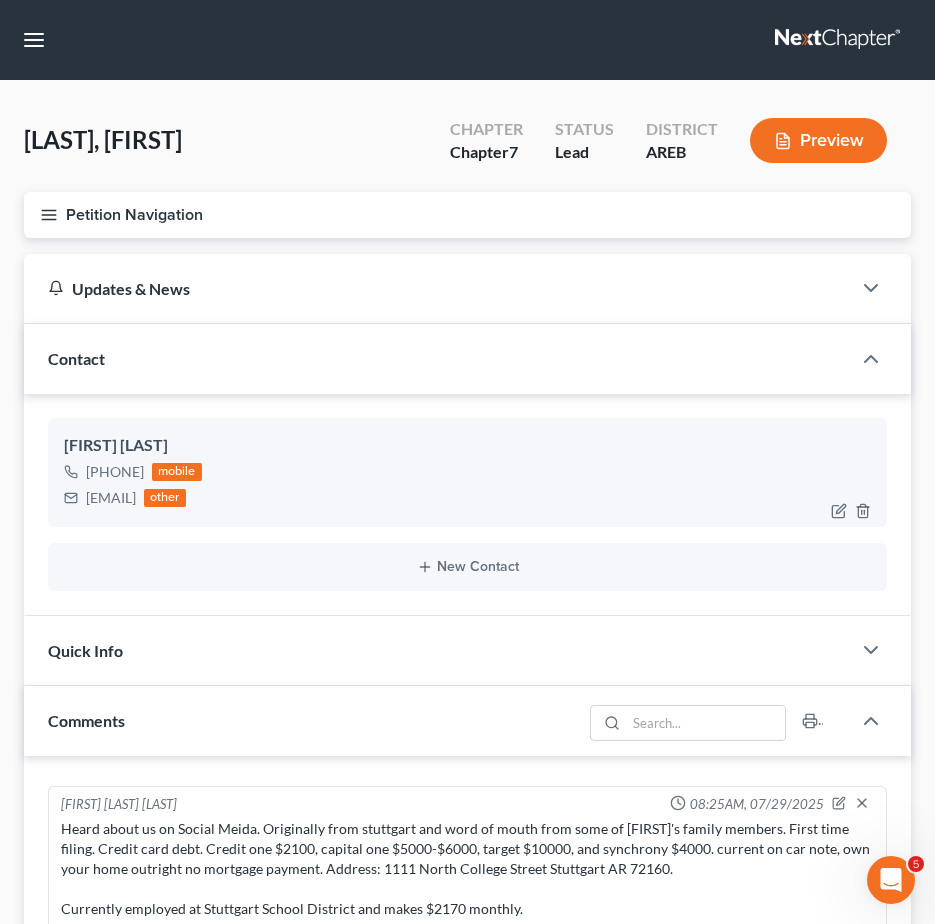 drag, startPoint x: 85, startPoint y: 498, endPoint x: 240, endPoint y: 507, distance: 155.26108 